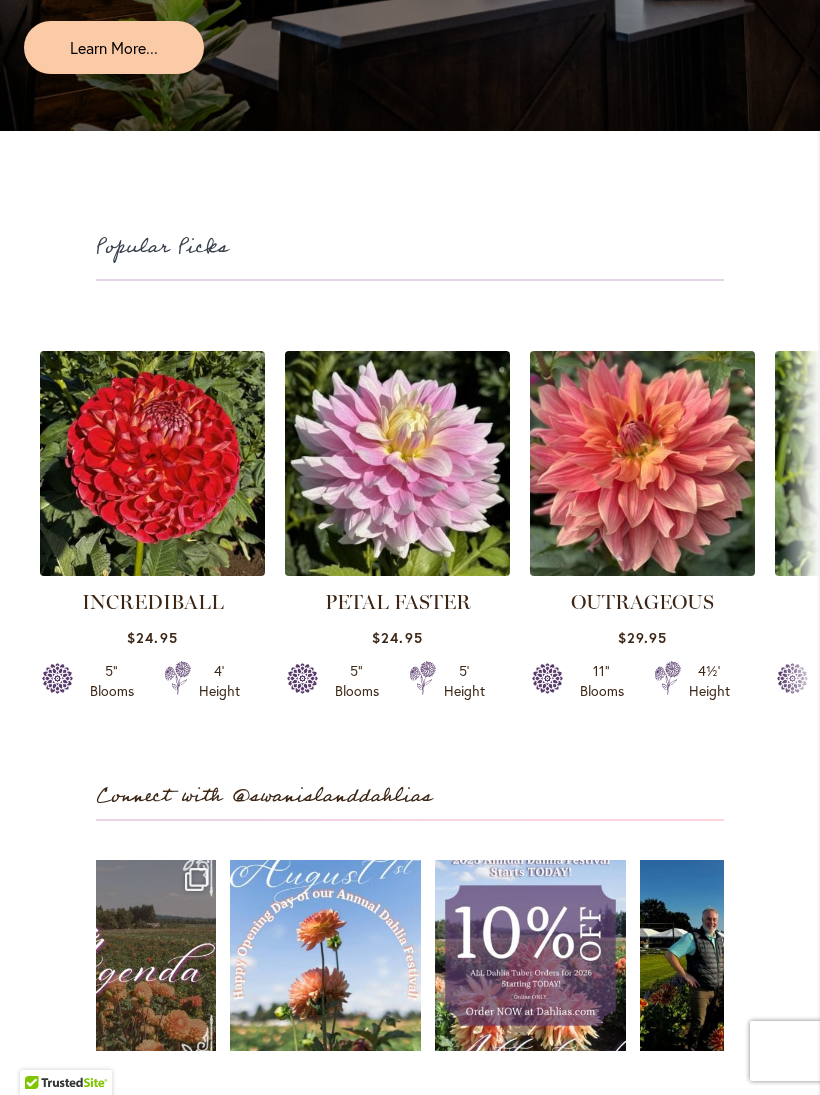 scroll, scrollTop: 4244, scrollLeft: 0, axis: vertical 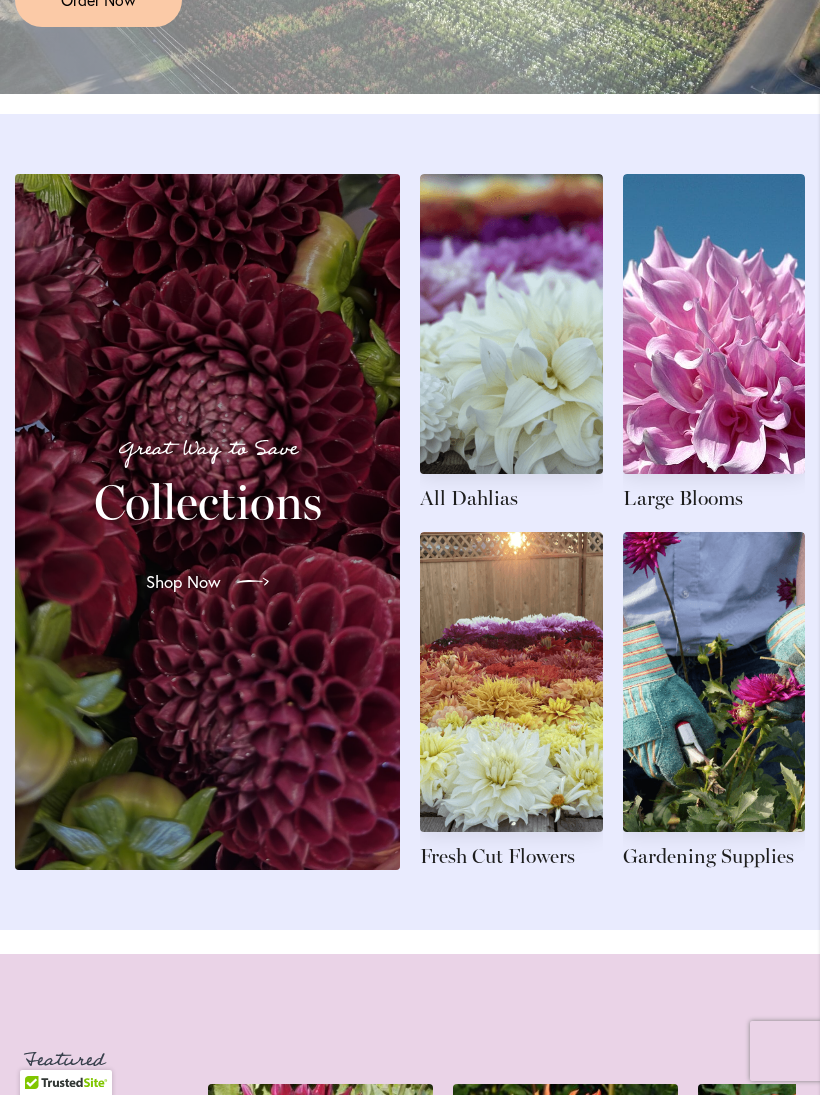 click at bounding box center [511, 343] 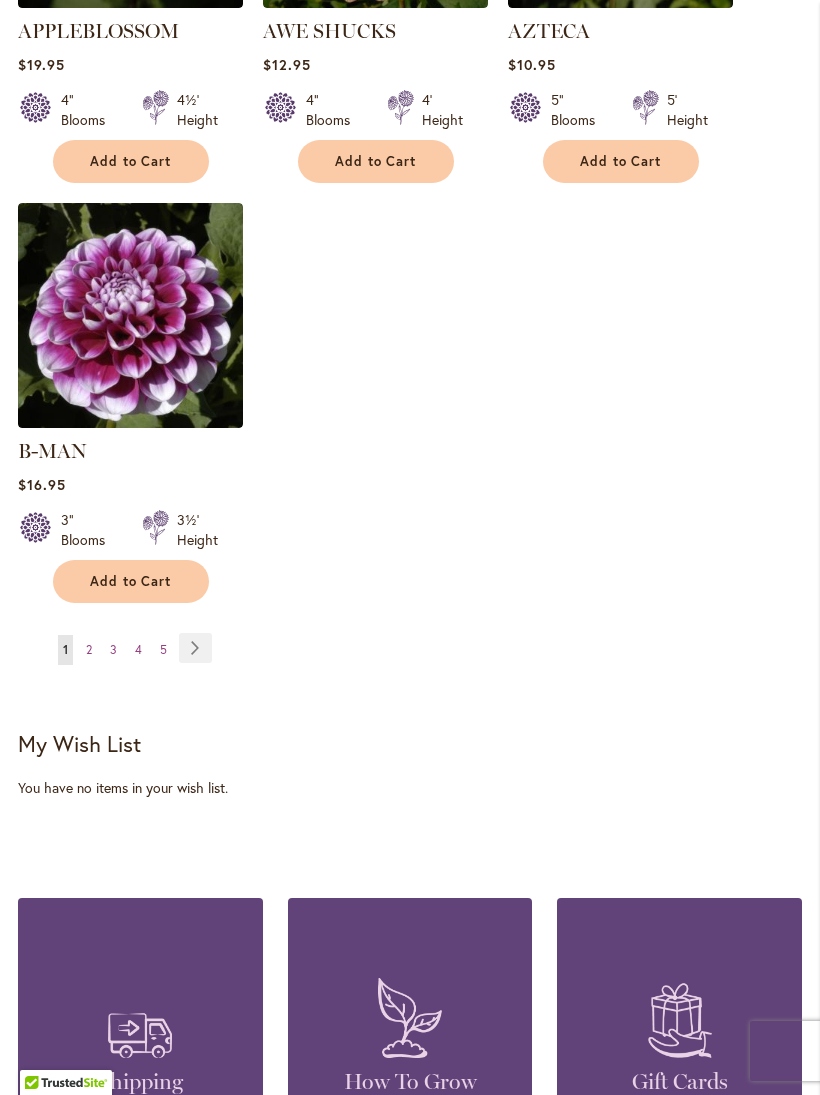 scroll, scrollTop: 2642, scrollLeft: 0, axis: vertical 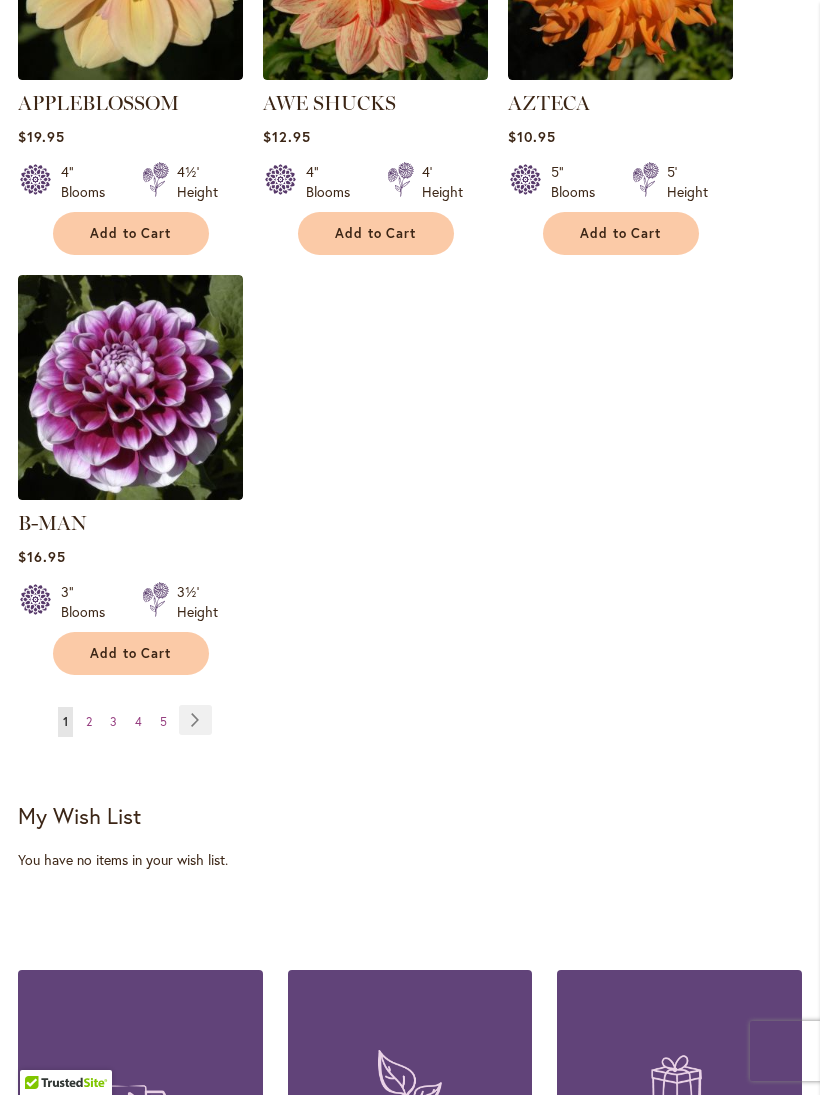 click on "2" at bounding box center [89, 721] 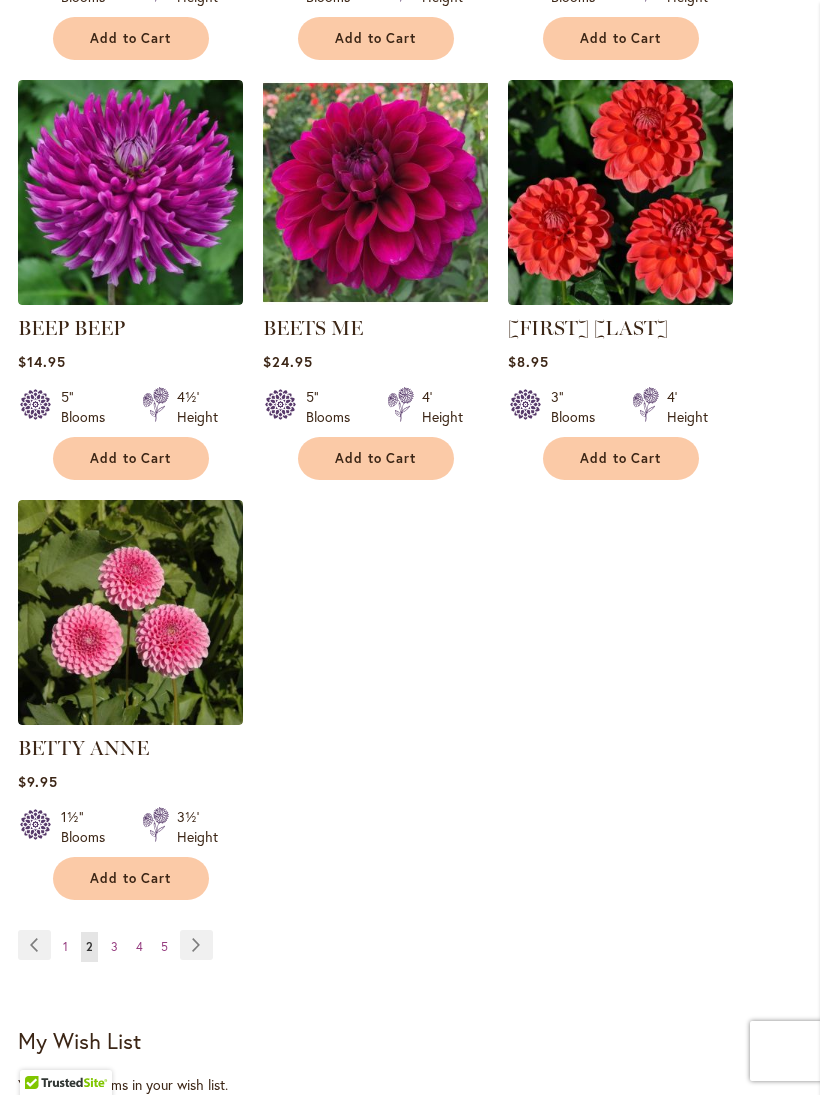 scroll, scrollTop: 2438, scrollLeft: 0, axis: vertical 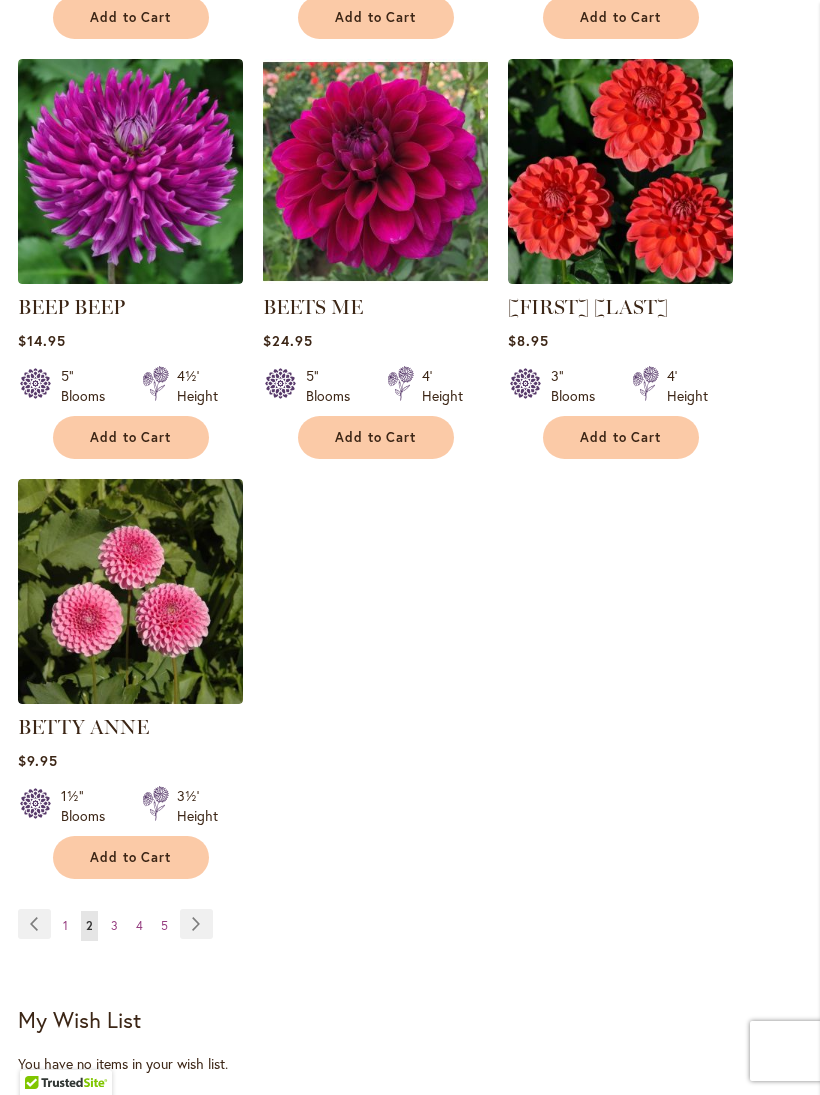click on "Page
3" at bounding box center (114, 926) 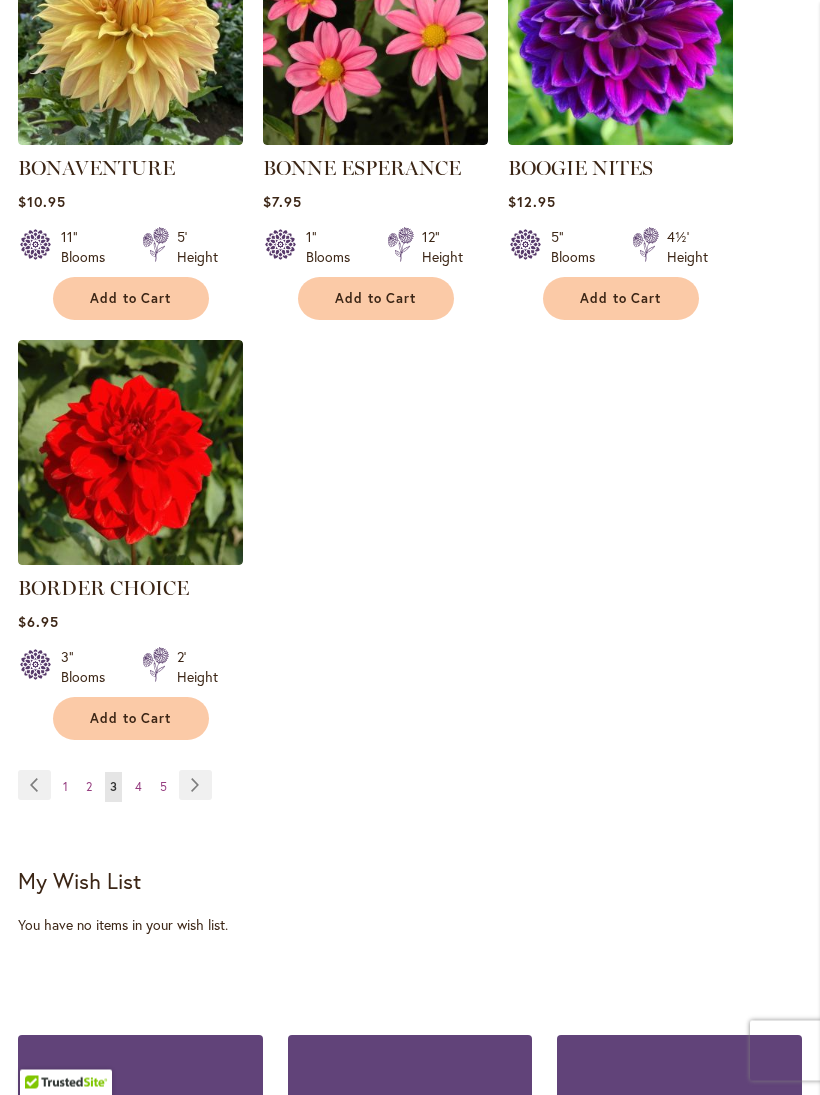 scroll, scrollTop: 2577, scrollLeft: 0, axis: vertical 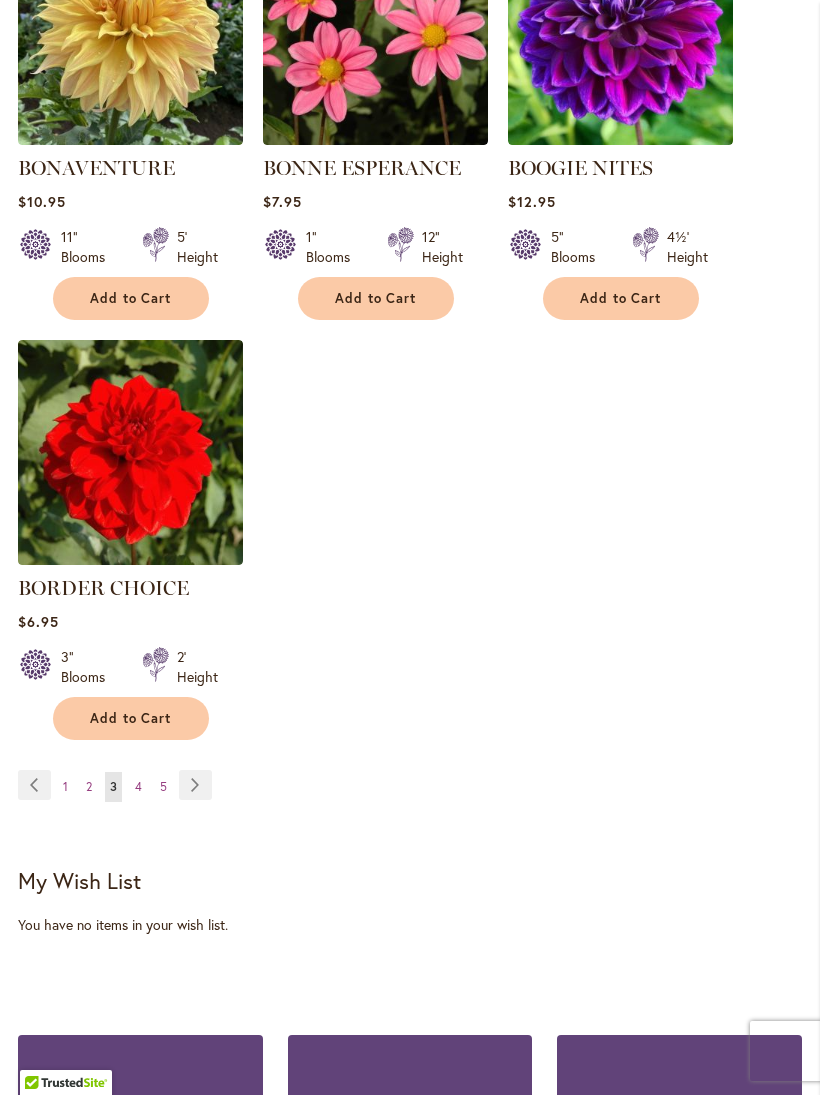 click on "Page
4" at bounding box center [138, 787] 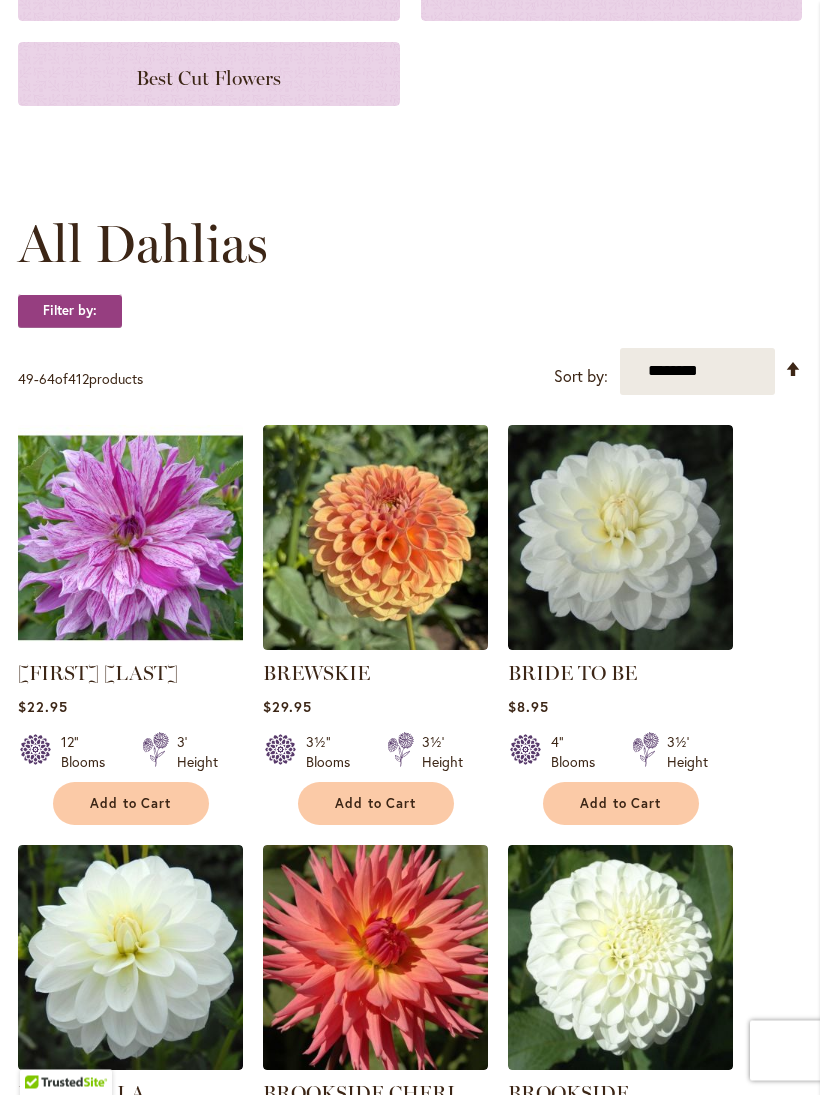 scroll, scrollTop: 399, scrollLeft: 0, axis: vertical 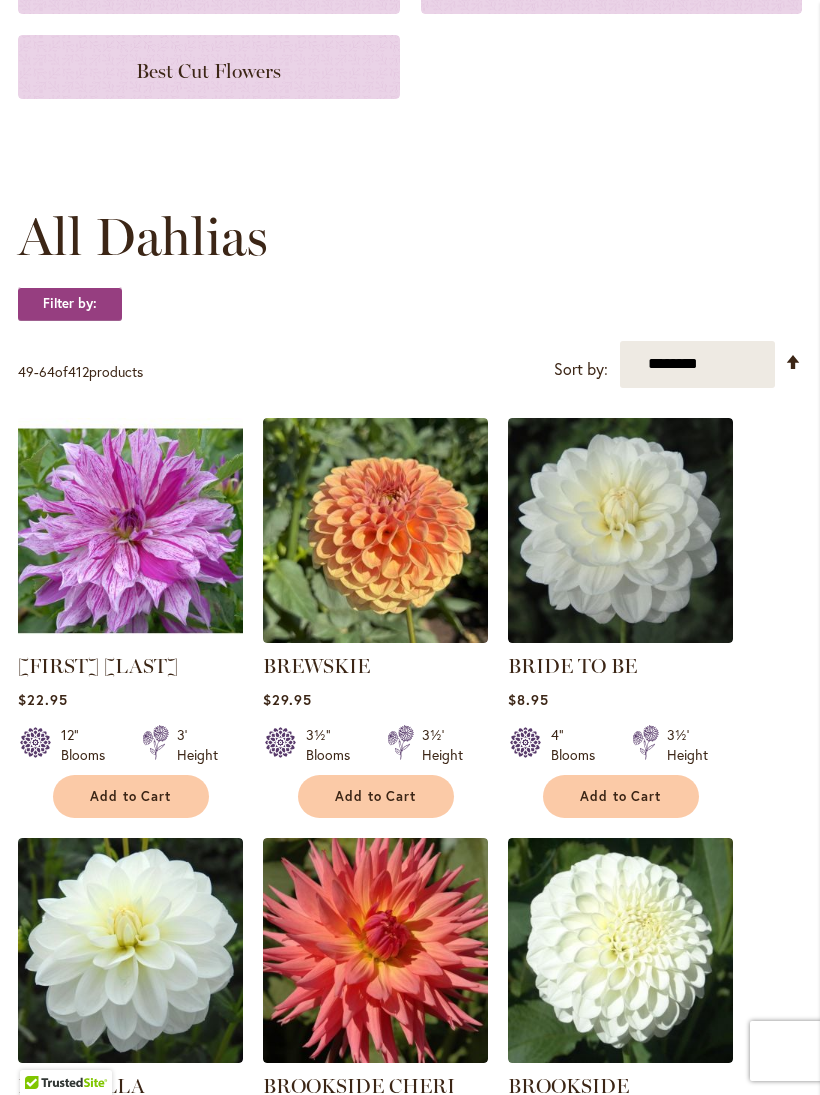 click at bounding box center [620, 530] 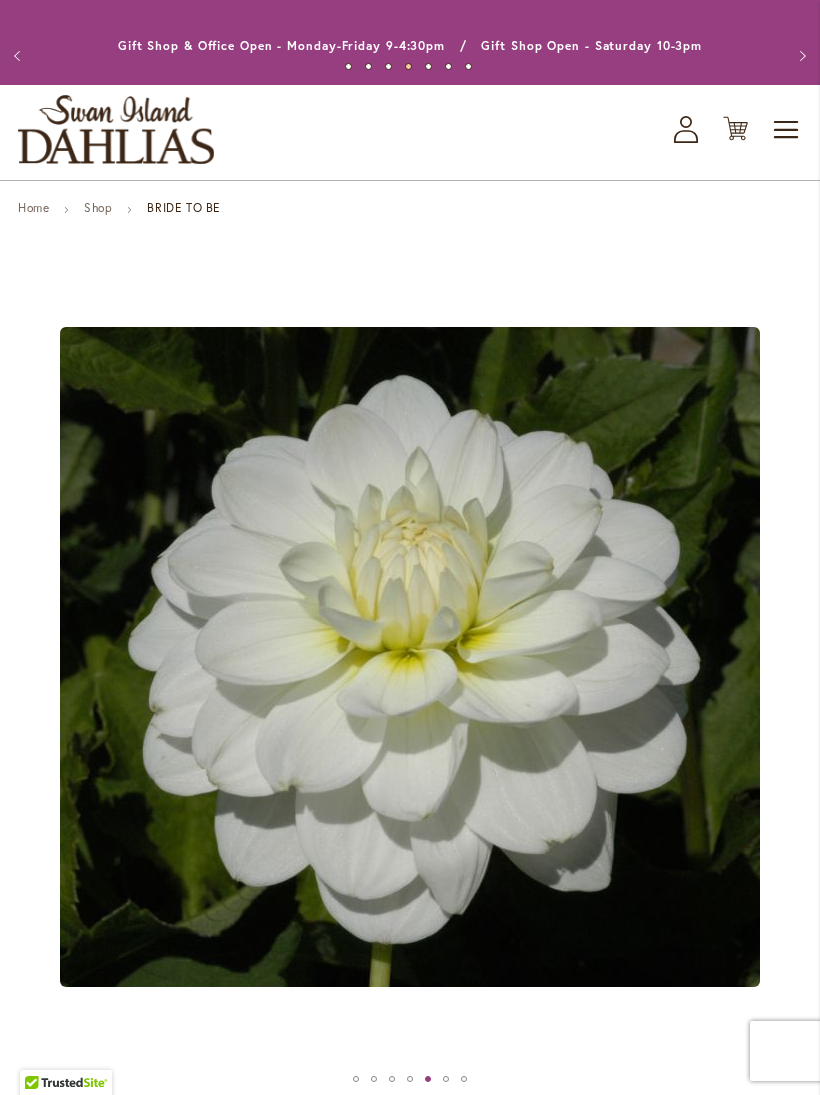 scroll, scrollTop: 0, scrollLeft: 0, axis: both 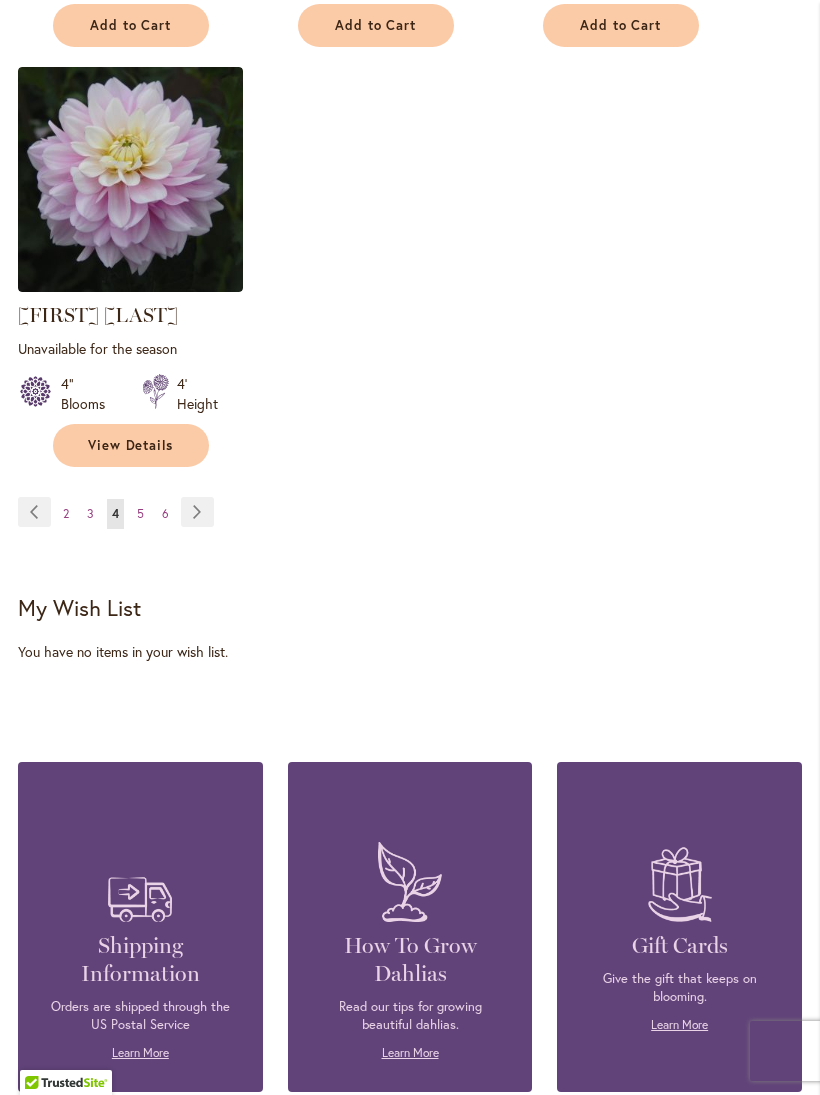 click on "Page
5" at bounding box center [140, 514] 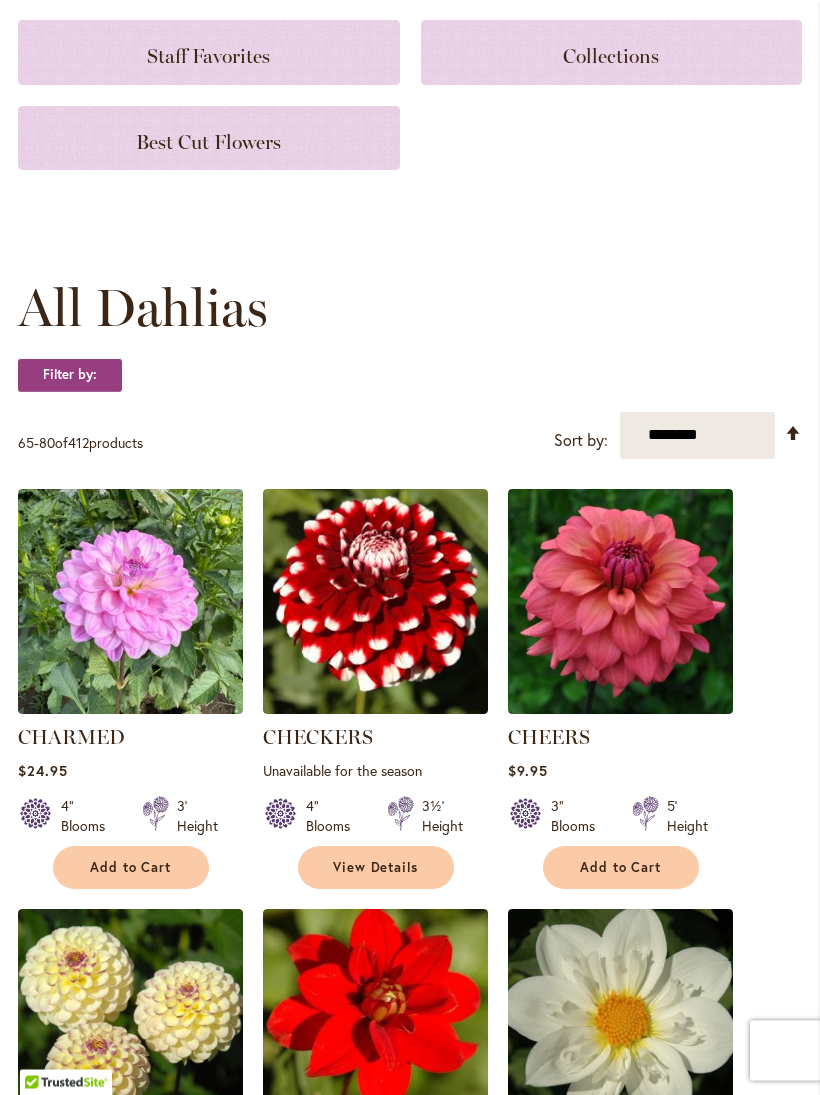 scroll, scrollTop: 286, scrollLeft: 0, axis: vertical 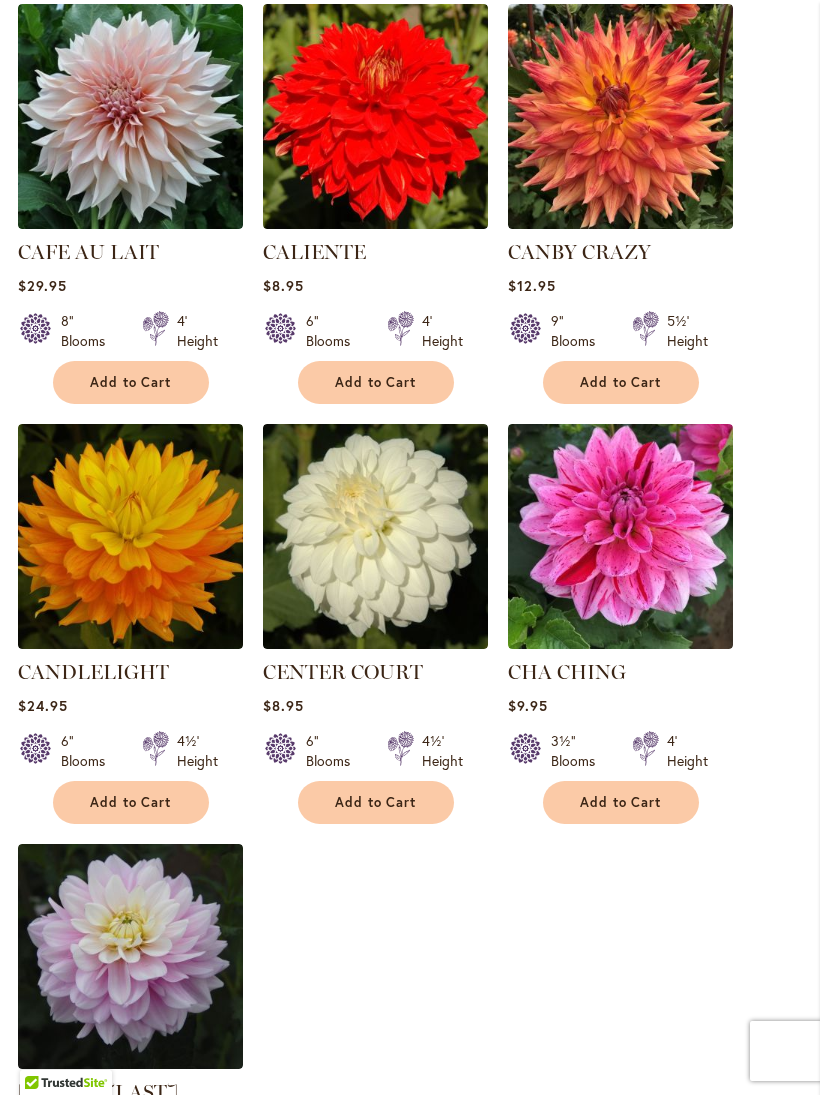 click at bounding box center (375, 536) 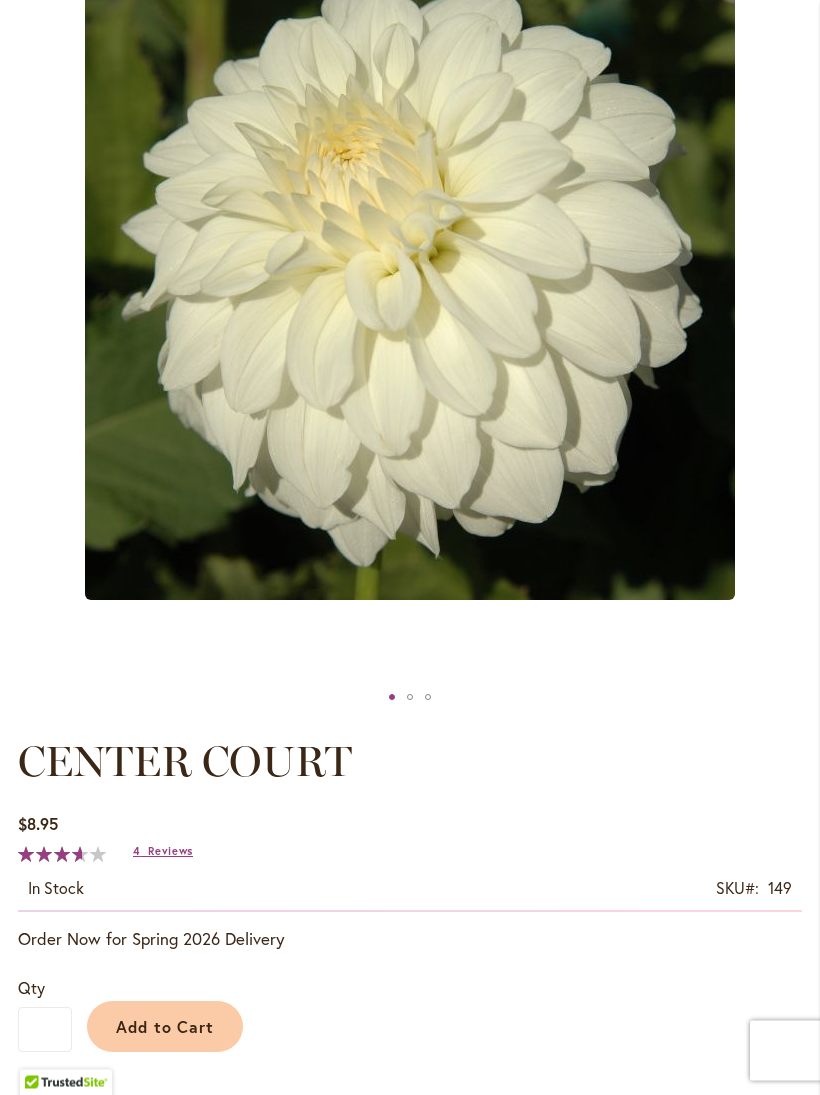 scroll, scrollTop: 325, scrollLeft: 0, axis: vertical 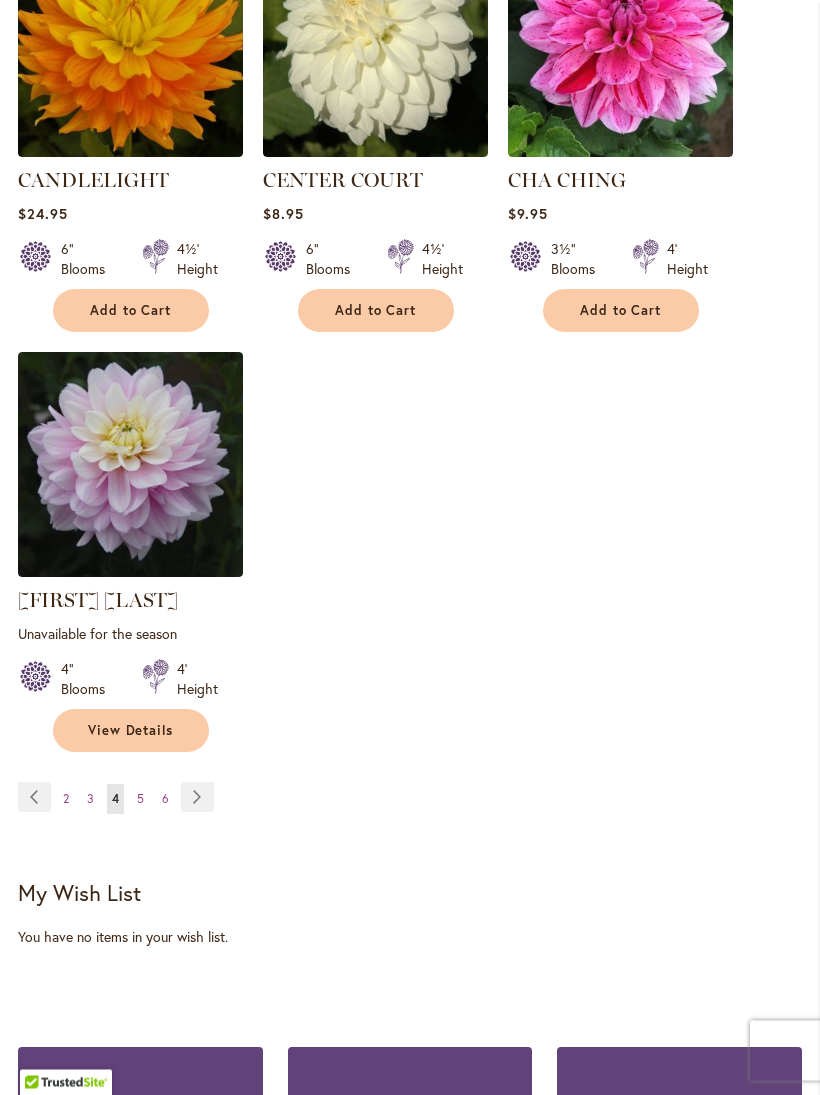 click on "Page
5" at bounding box center (140, 800) 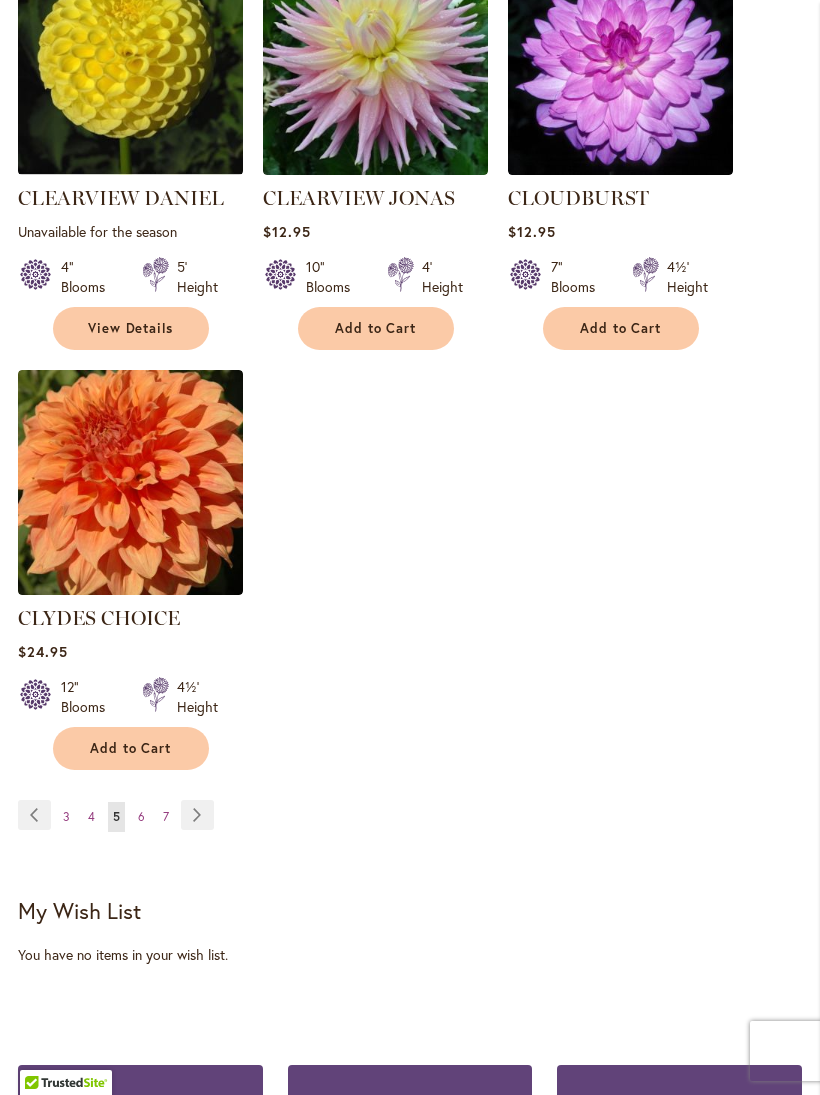 scroll, scrollTop: 2577, scrollLeft: 0, axis: vertical 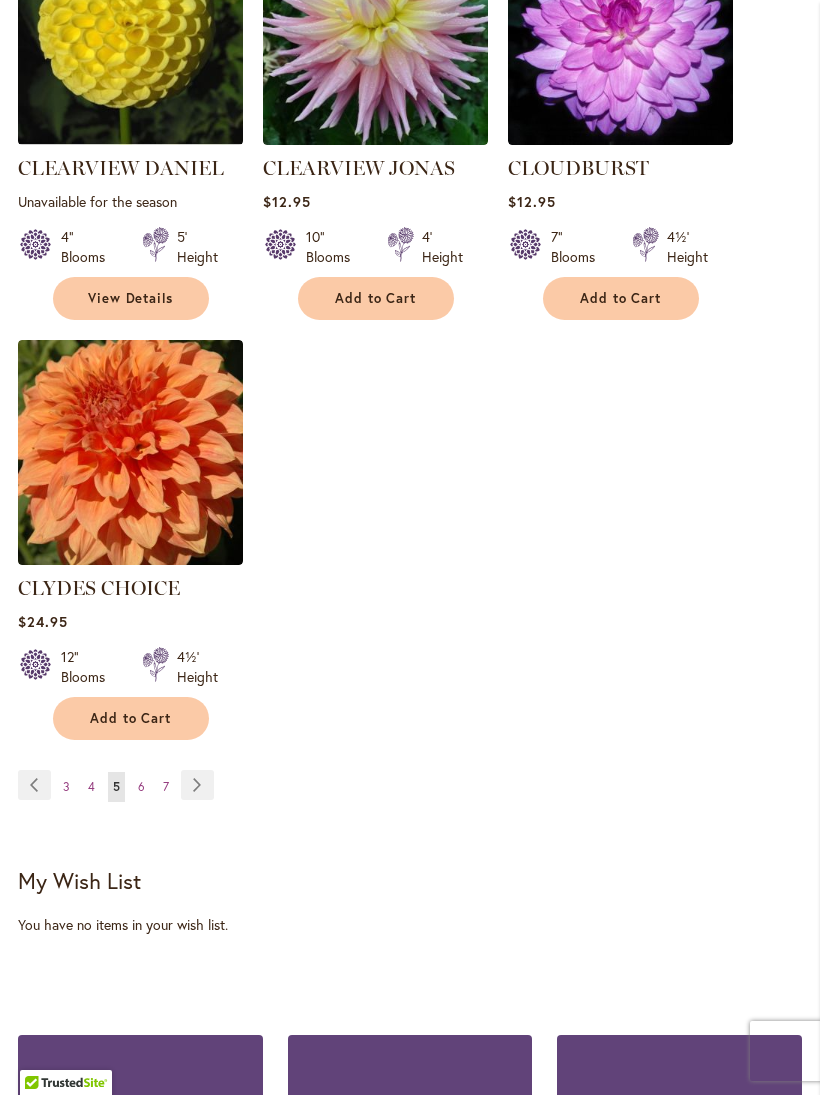 click on "Page
6" at bounding box center (141, 787) 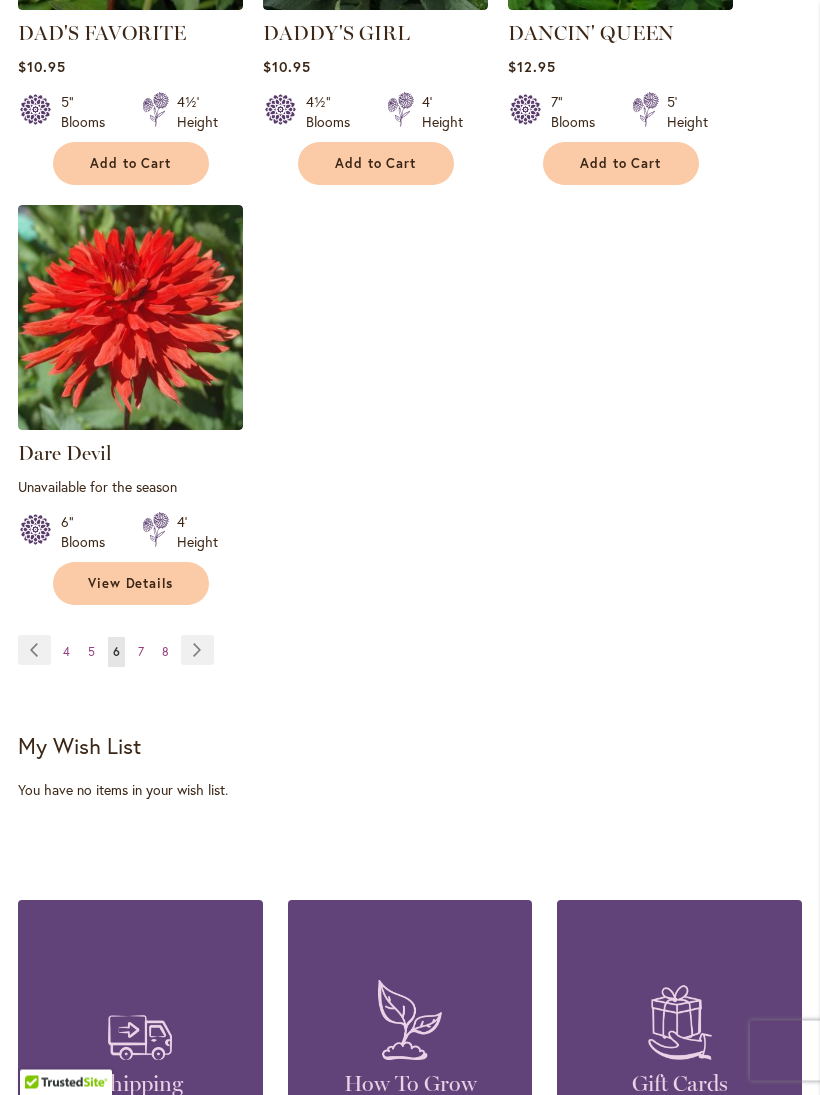 scroll, scrollTop: 2785, scrollLeft: 0, axis: vertical 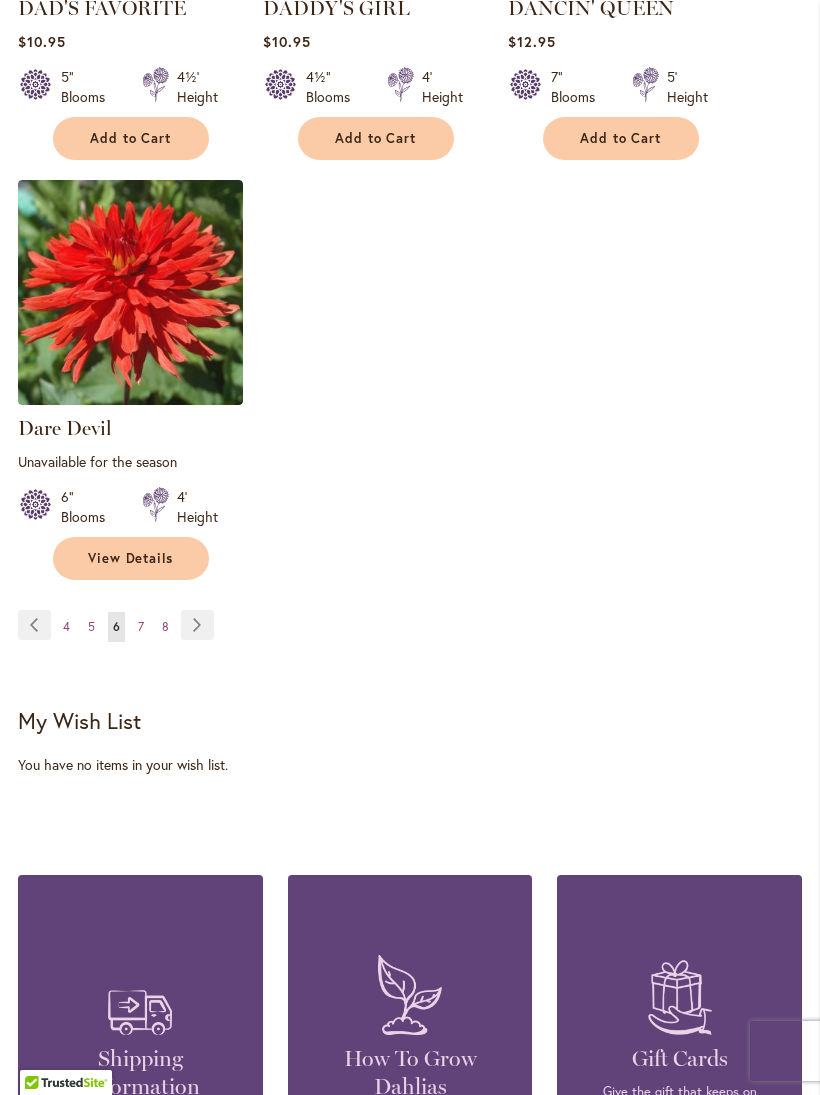 click on "7" at bounding box center (141, 626) 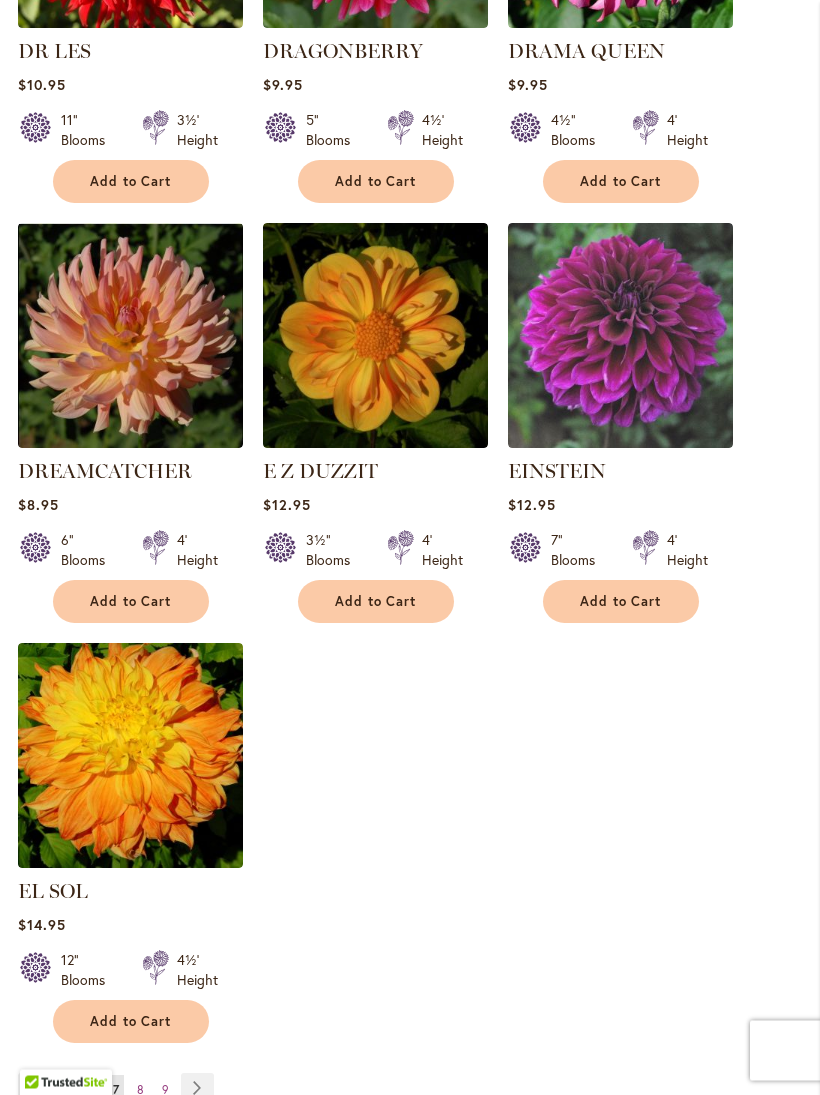 scroll, scrollTop: 2317, scrollLeft: 0, axis: vertical 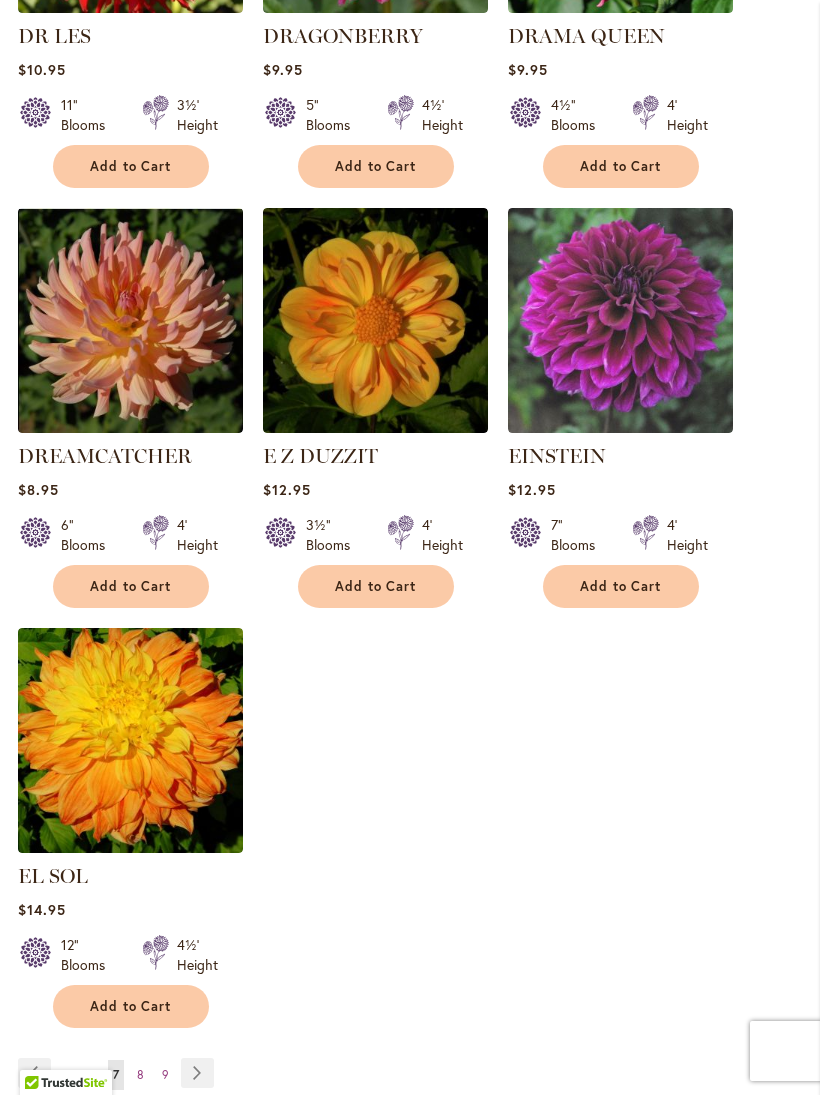 click on "Page
8" at bounding box center (140, 1075) 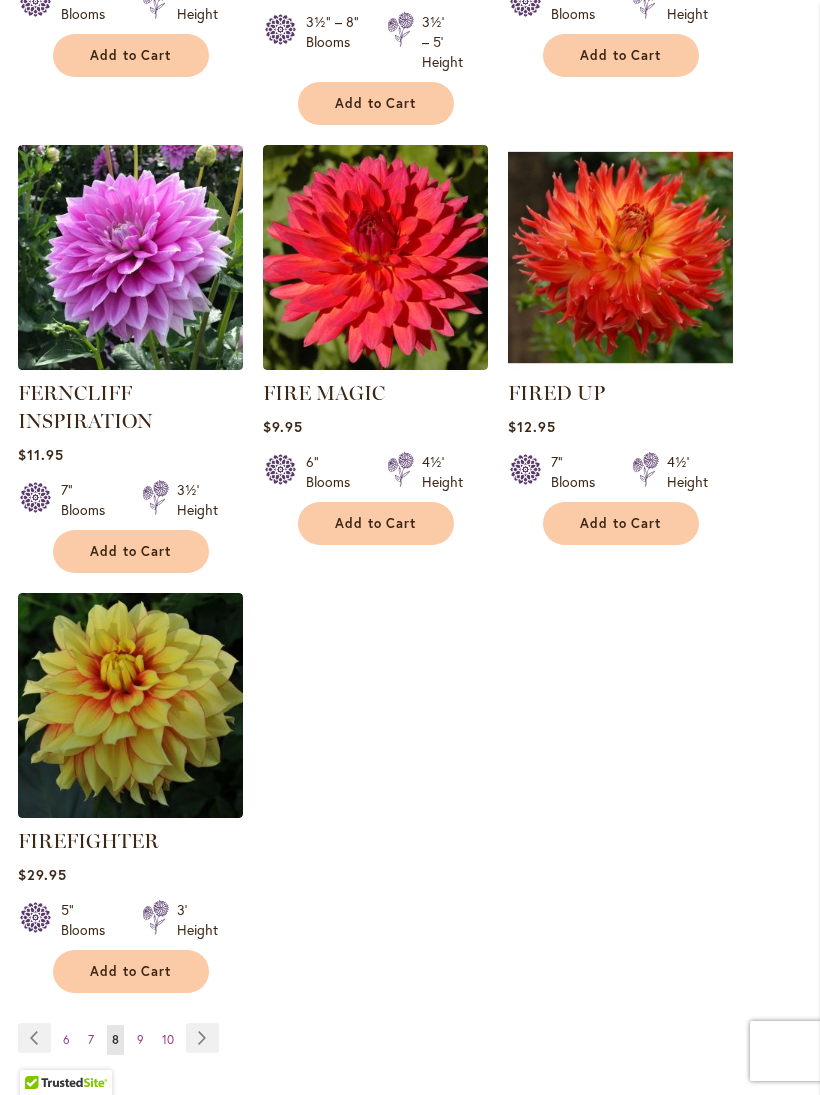 scroll, scrollTop: 2511, scrollLeft: 0, axis: vertical 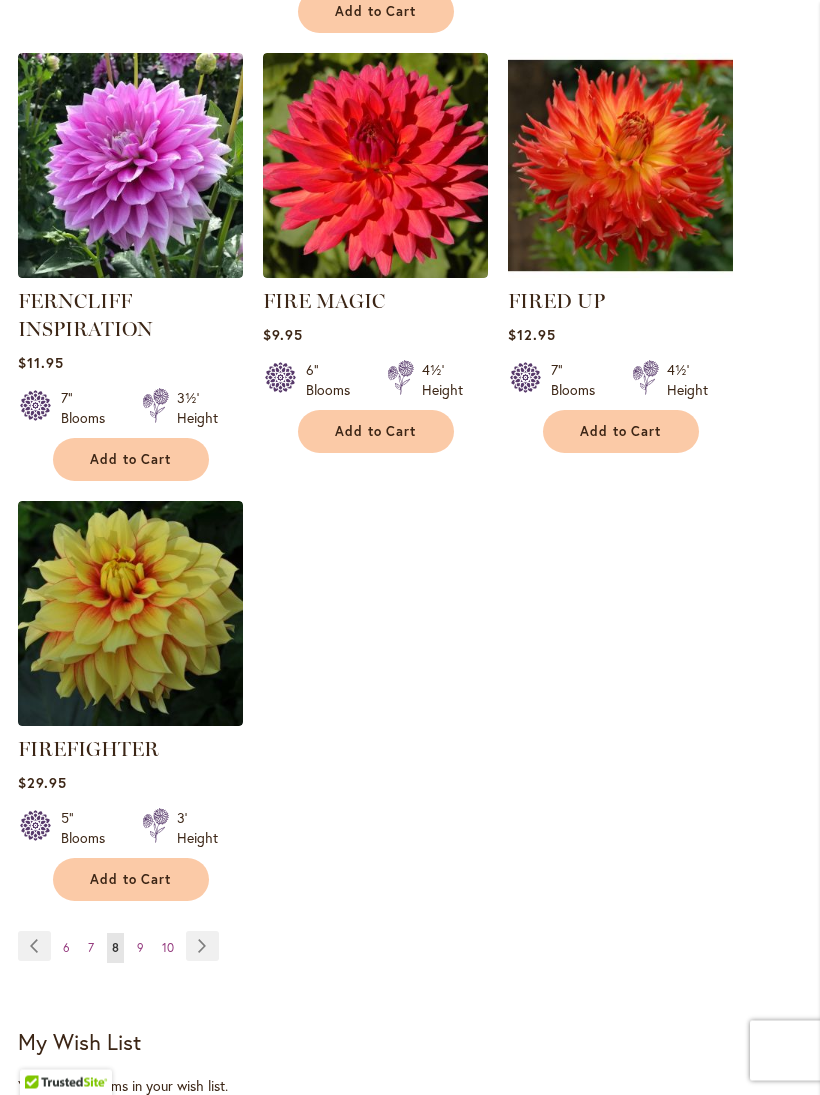 click on "Page
9" at bounding box center [140, 949] 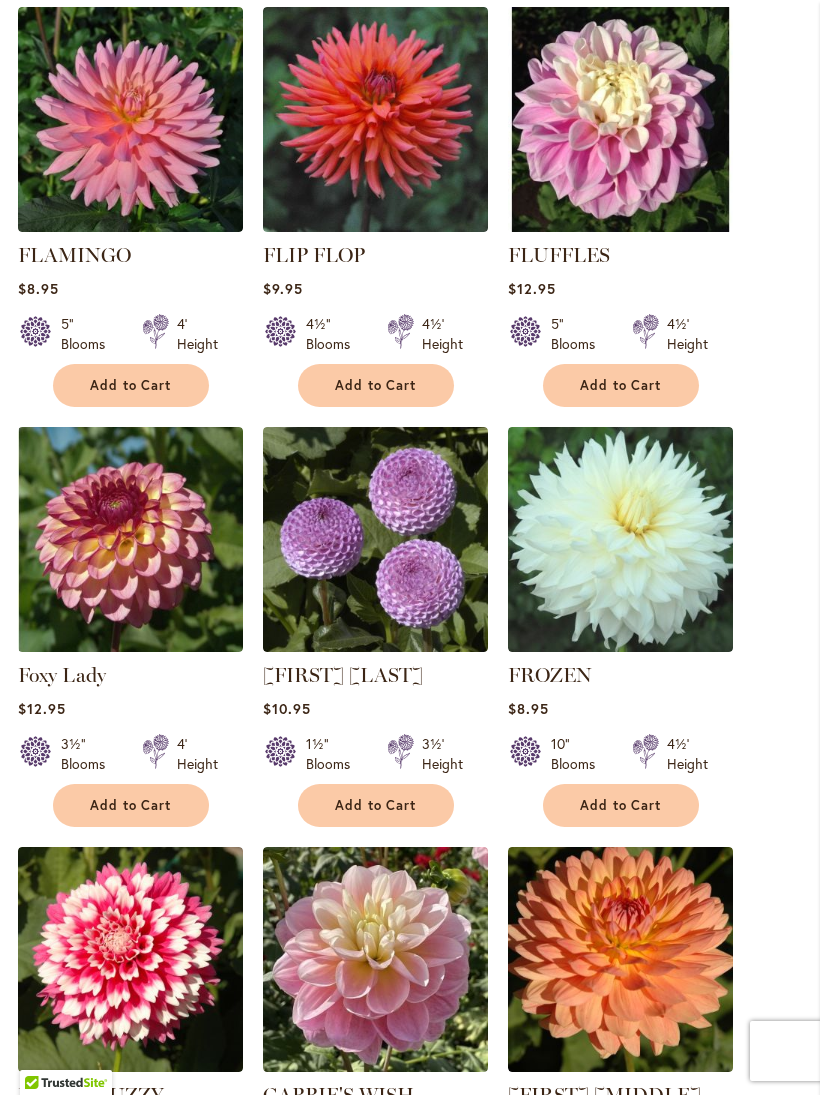 scroll, scrollTop: 1244, scrollLeft: 0, axis: vertical 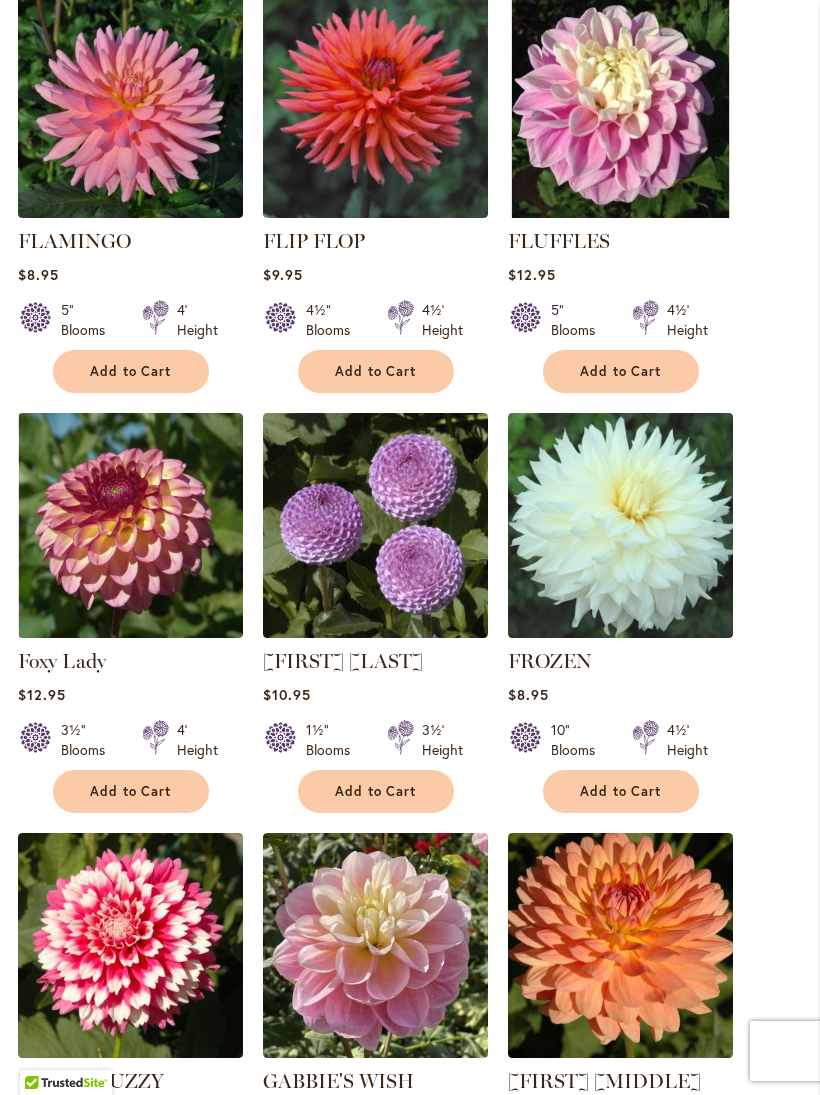 click at bounding box center [620, 525] 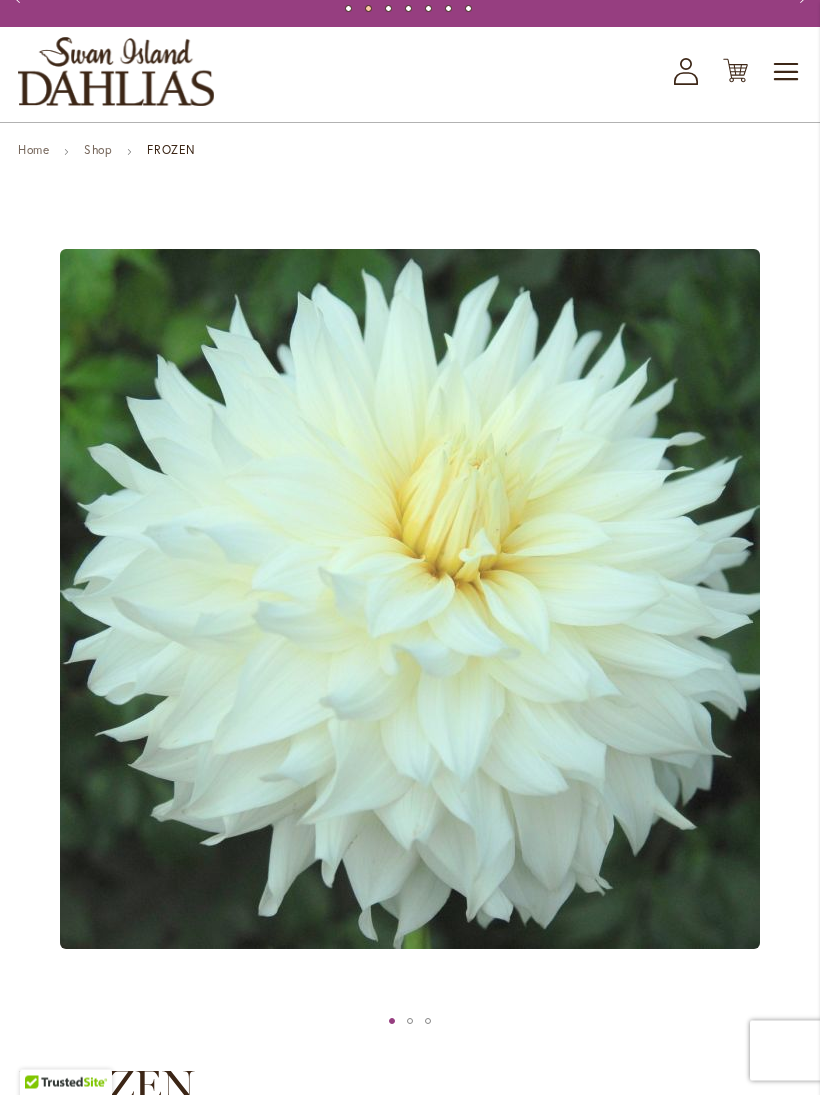 scroll, scrollTop: 0, scrollLeft: 0, axis: both 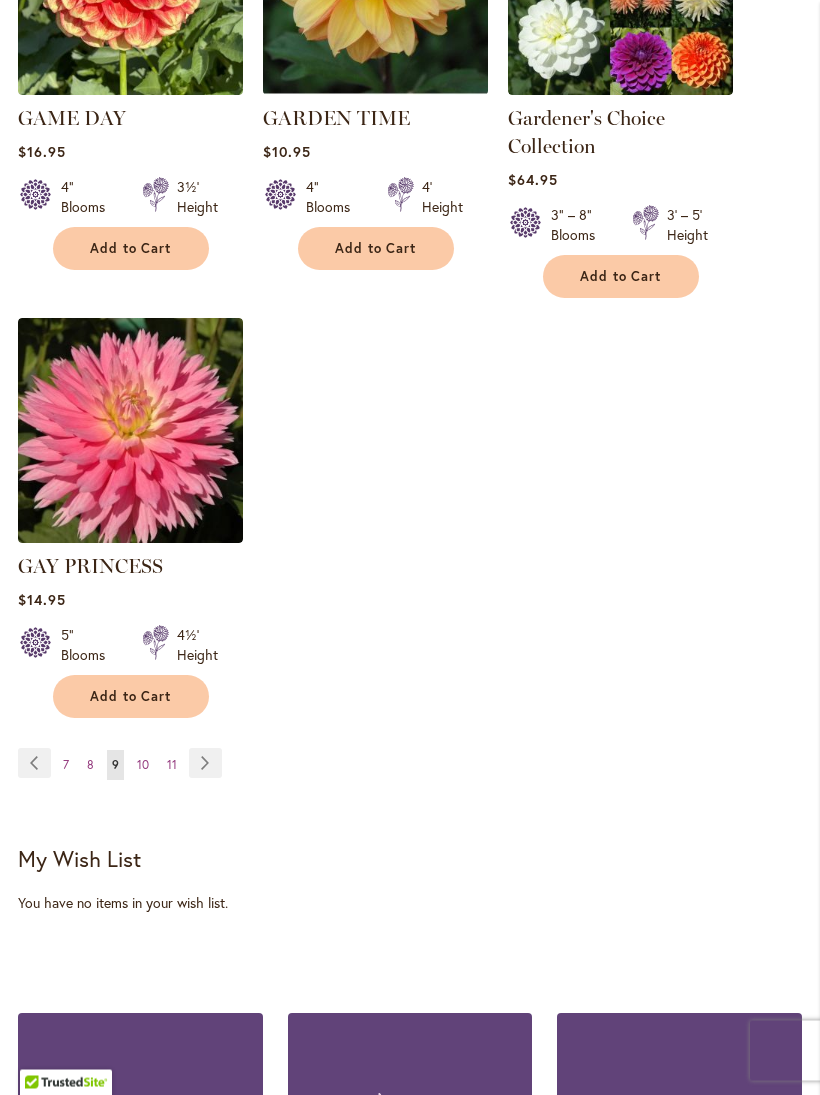 click on "10" at bounding box center (143, 765) 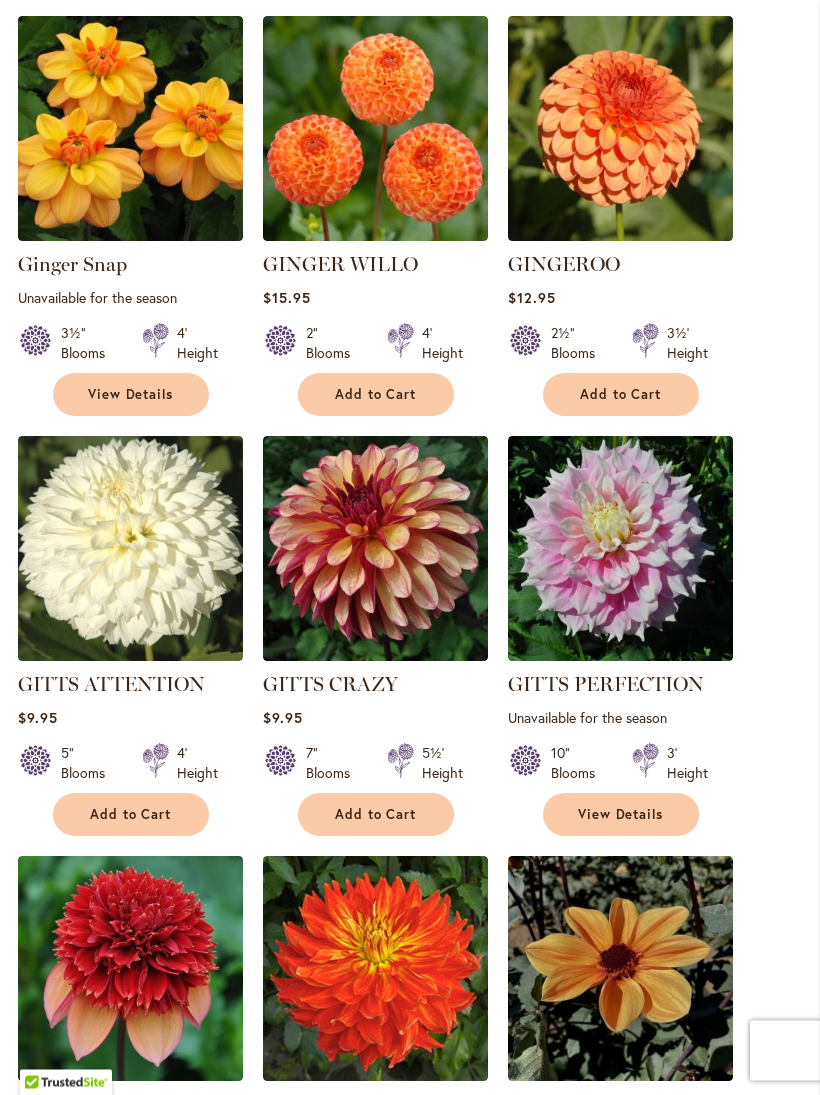 scroll, scrollTop: 1223, scrollLeft: 0, axis: vertical 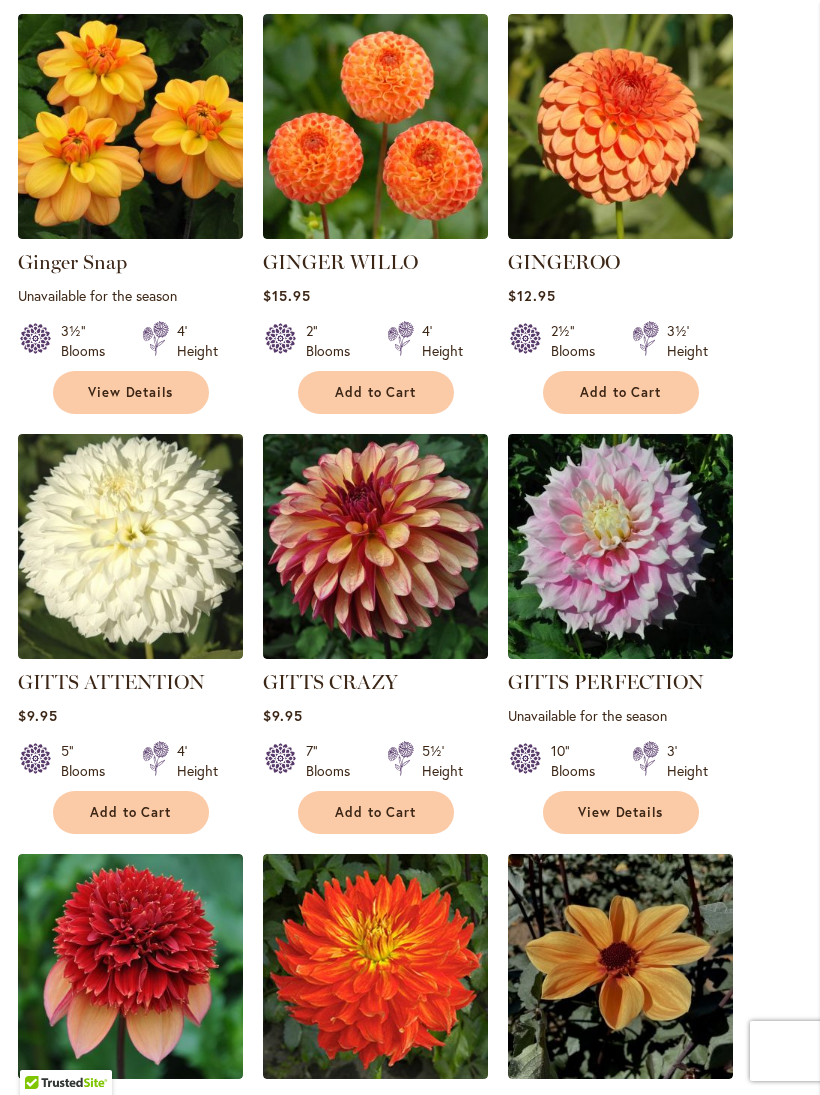click at bounding box center (130, 546) 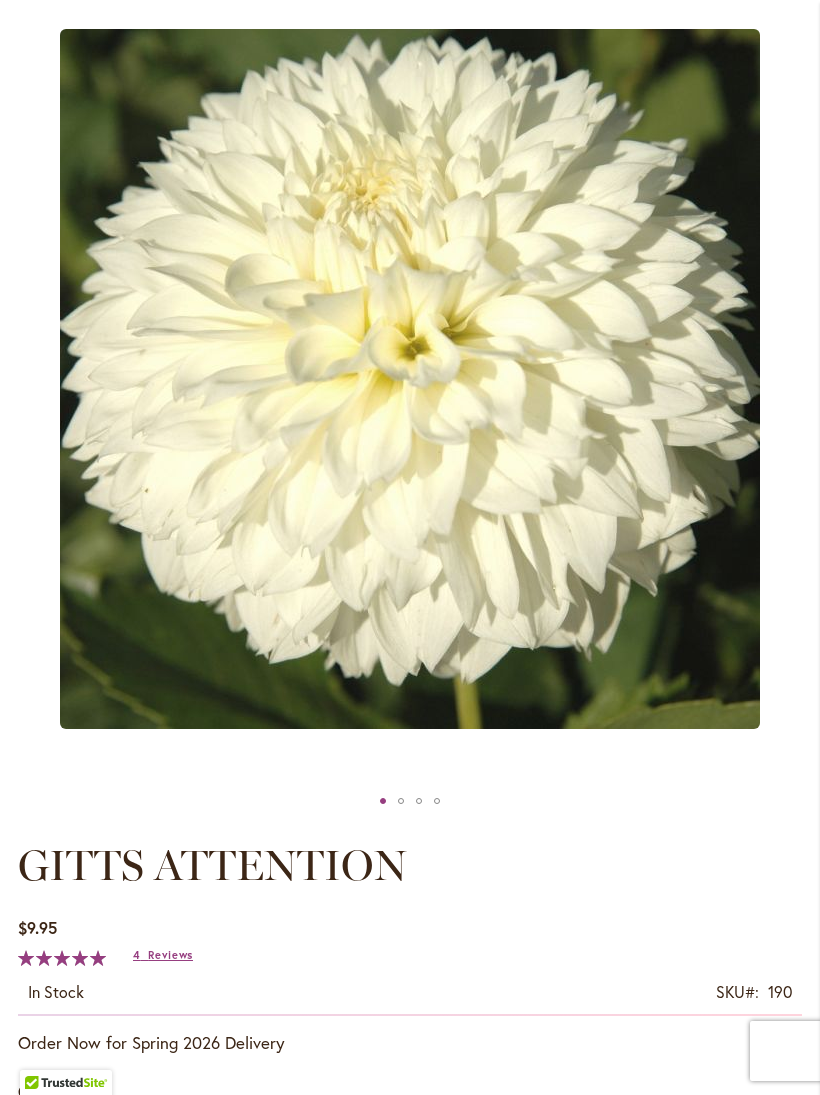 scroll, scrollTop: 0, scrollLeft: 0, axis: both 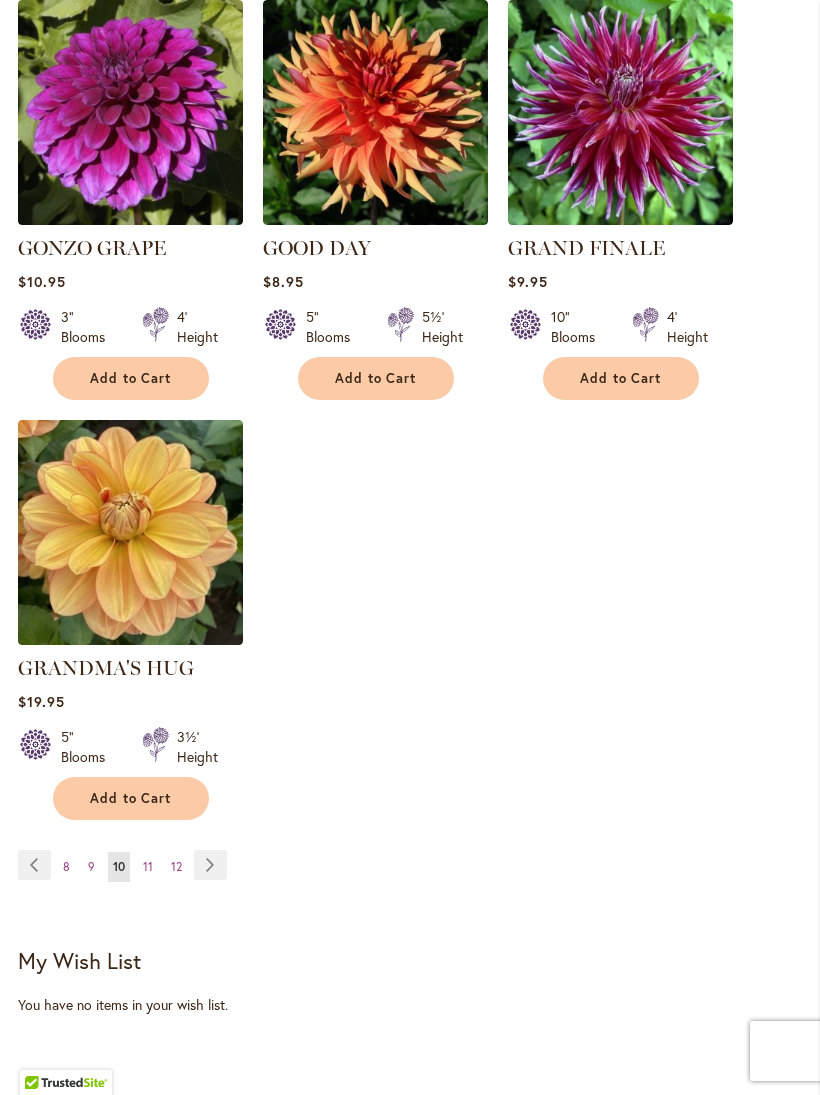 click on "Page
11" at bounding box center (148, 867) 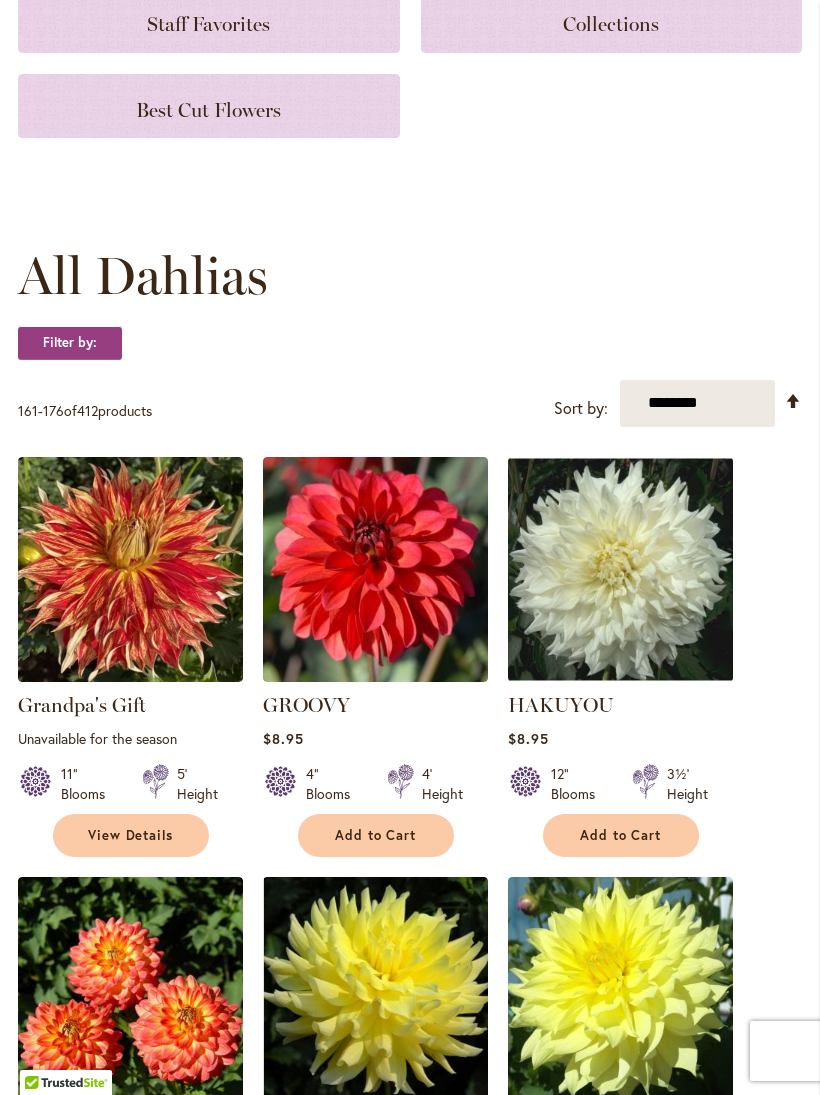scroll, scrollTop: 449, scrollLeft: 0, axis: vertical 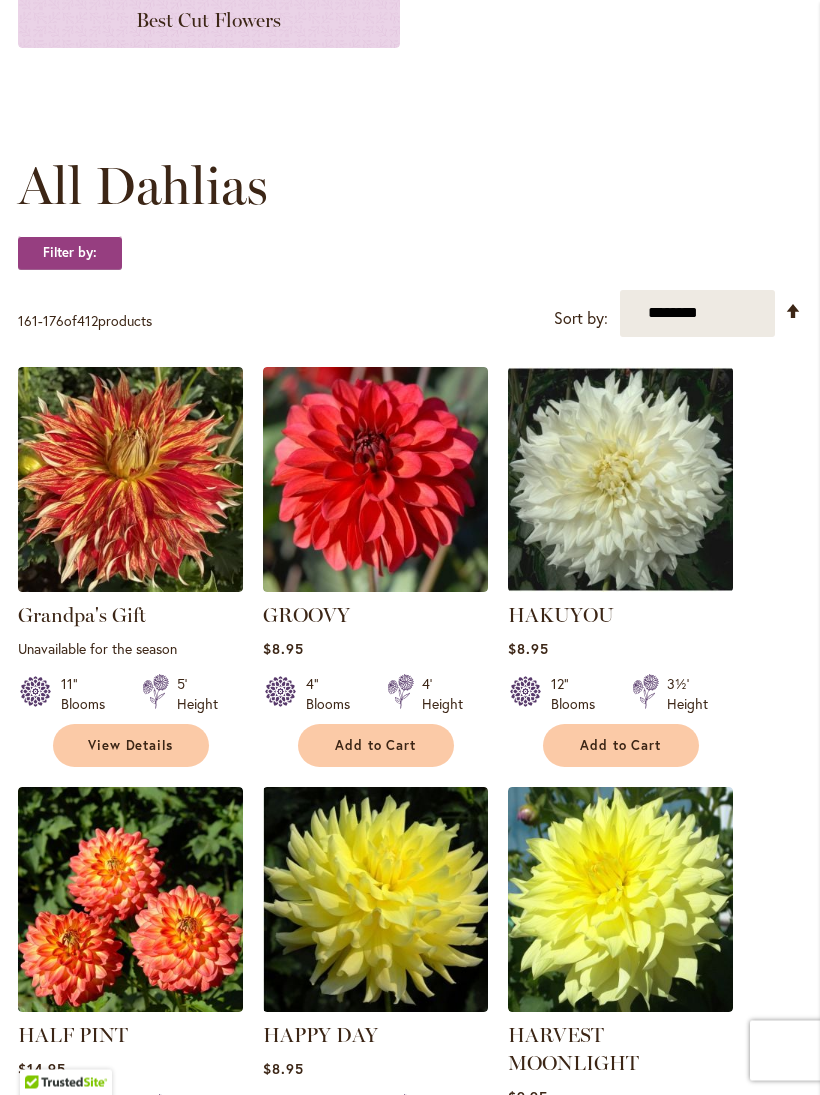 click at bounding box center (620, 480) 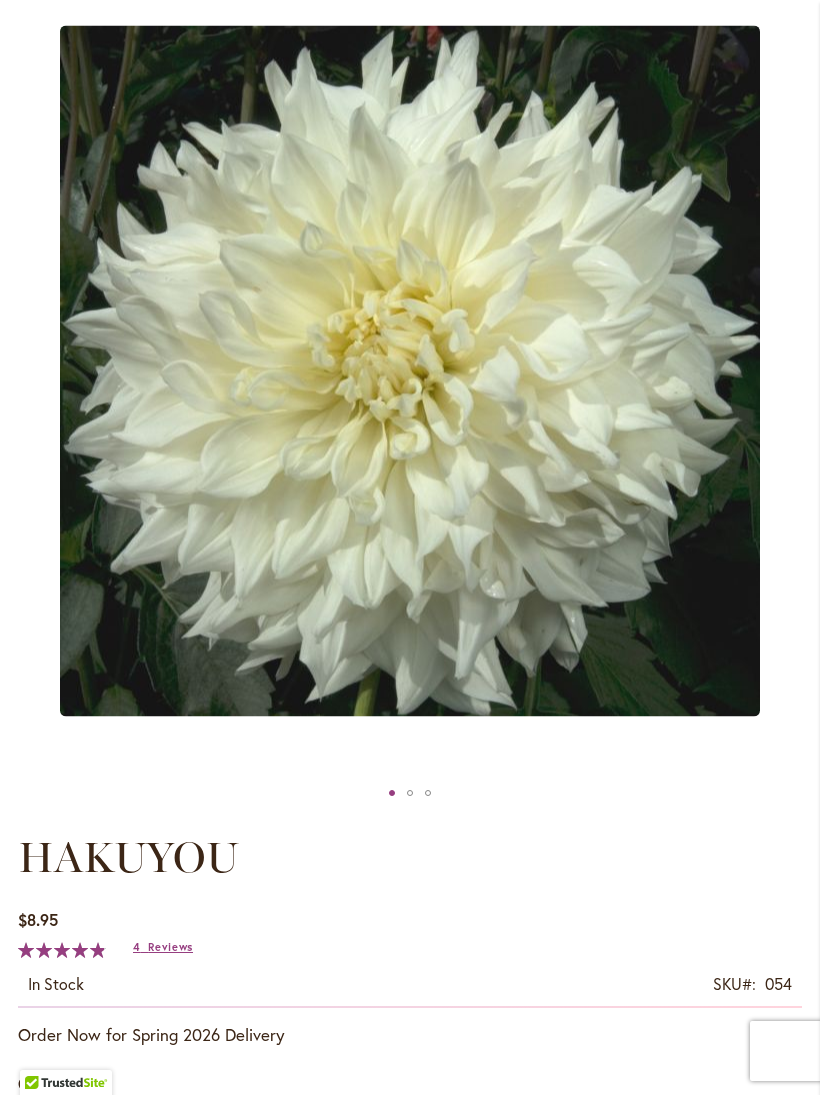 scroll, scrollTop: 0, scrollLeft: 0, axis: both 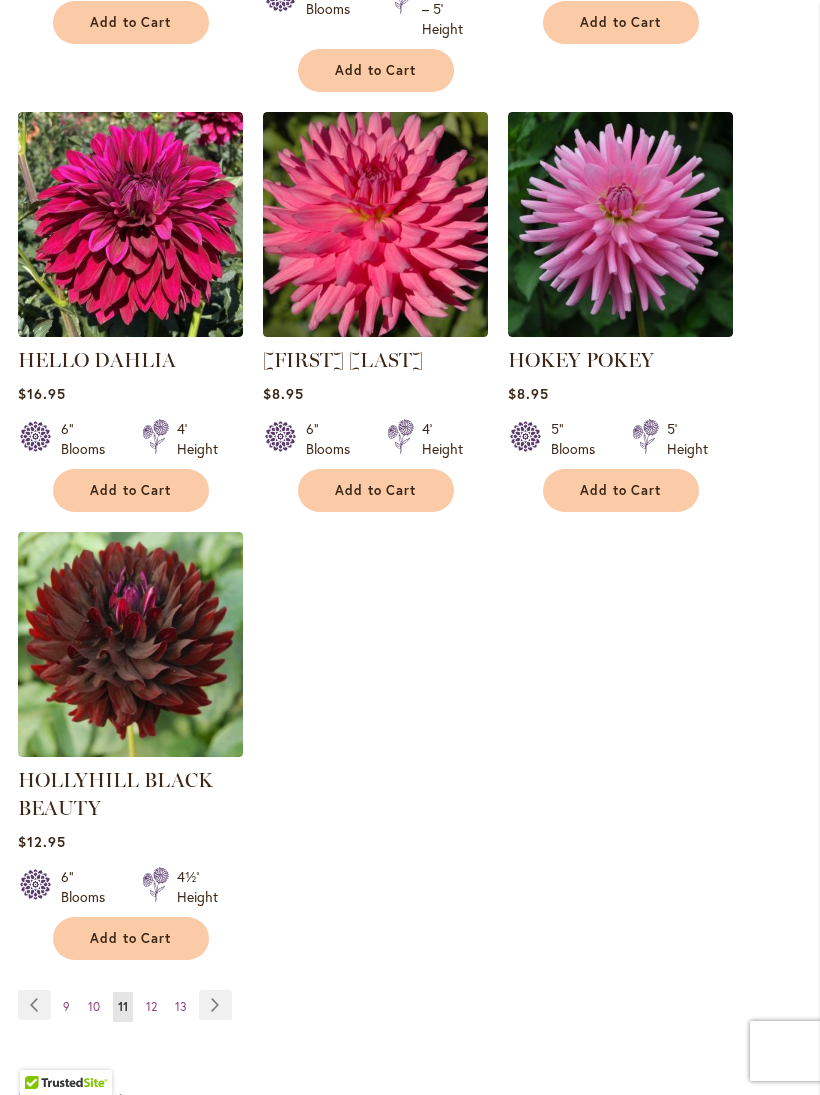 click on "12" at bounding box center [151, 1006] 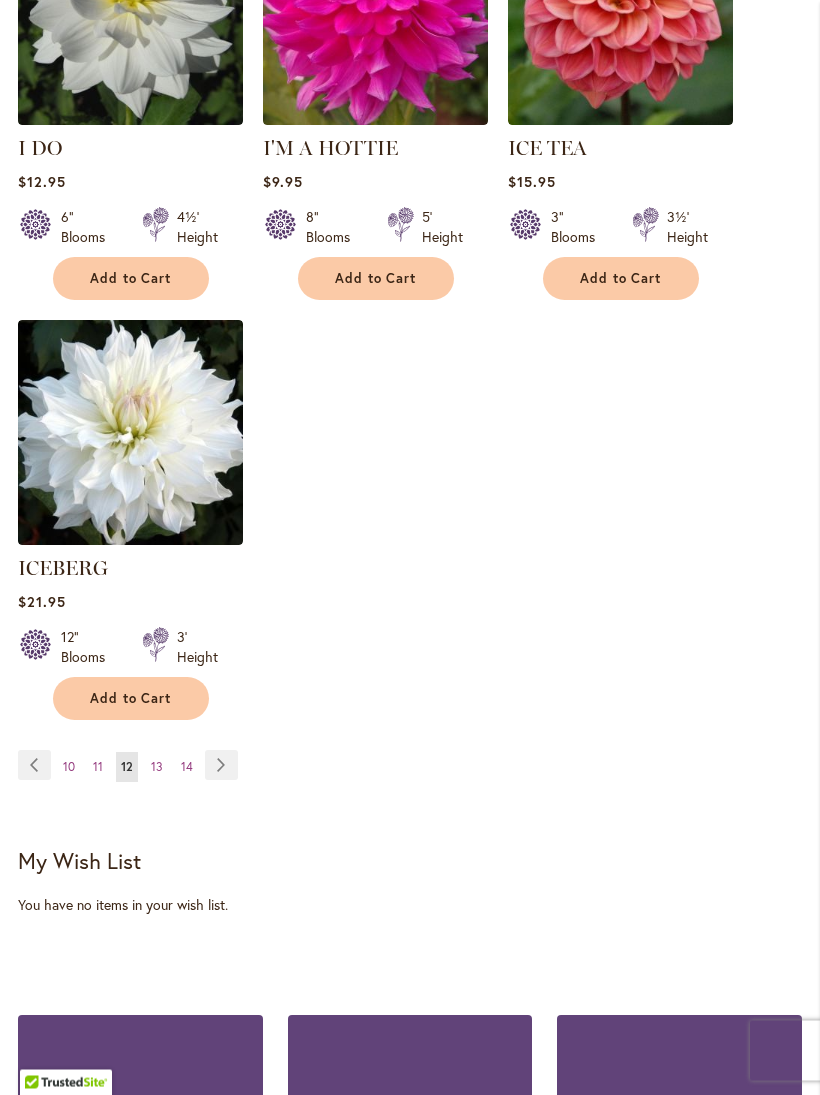 scroll, scrollTop: 2606, scrollLeft: 0, axis: vertical 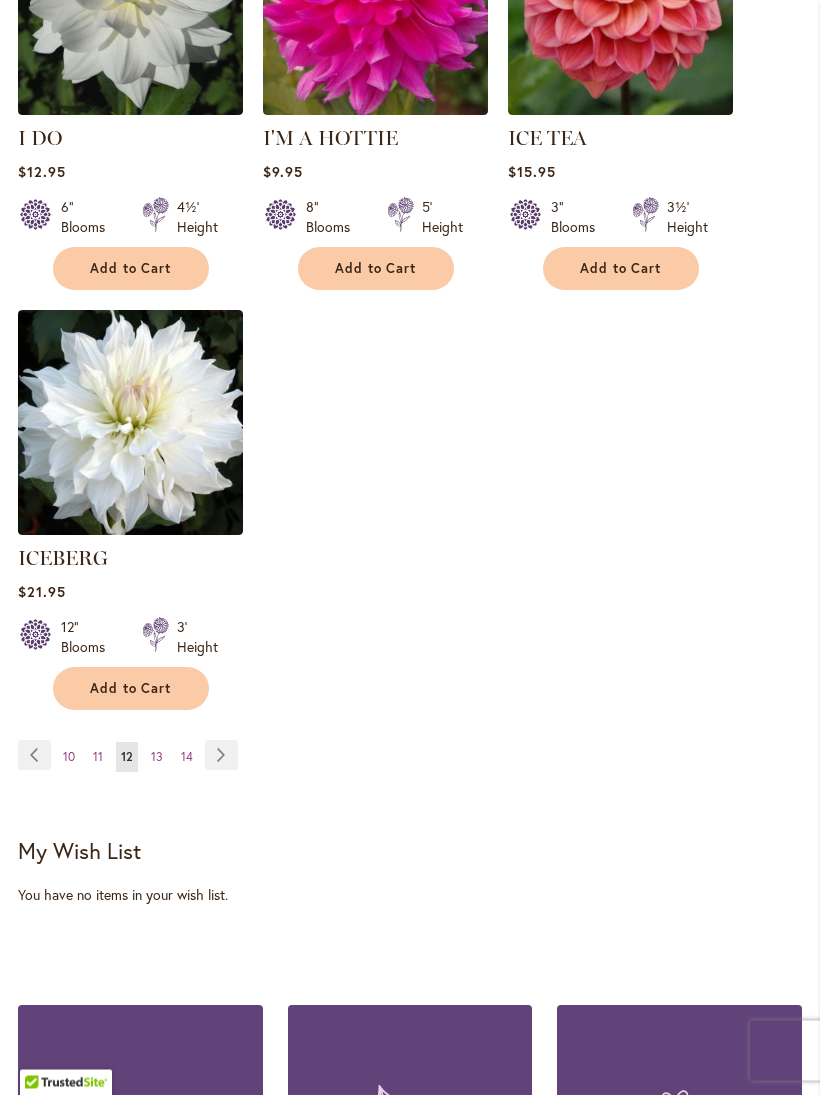 click on "13" at bounding box center [157, 757] 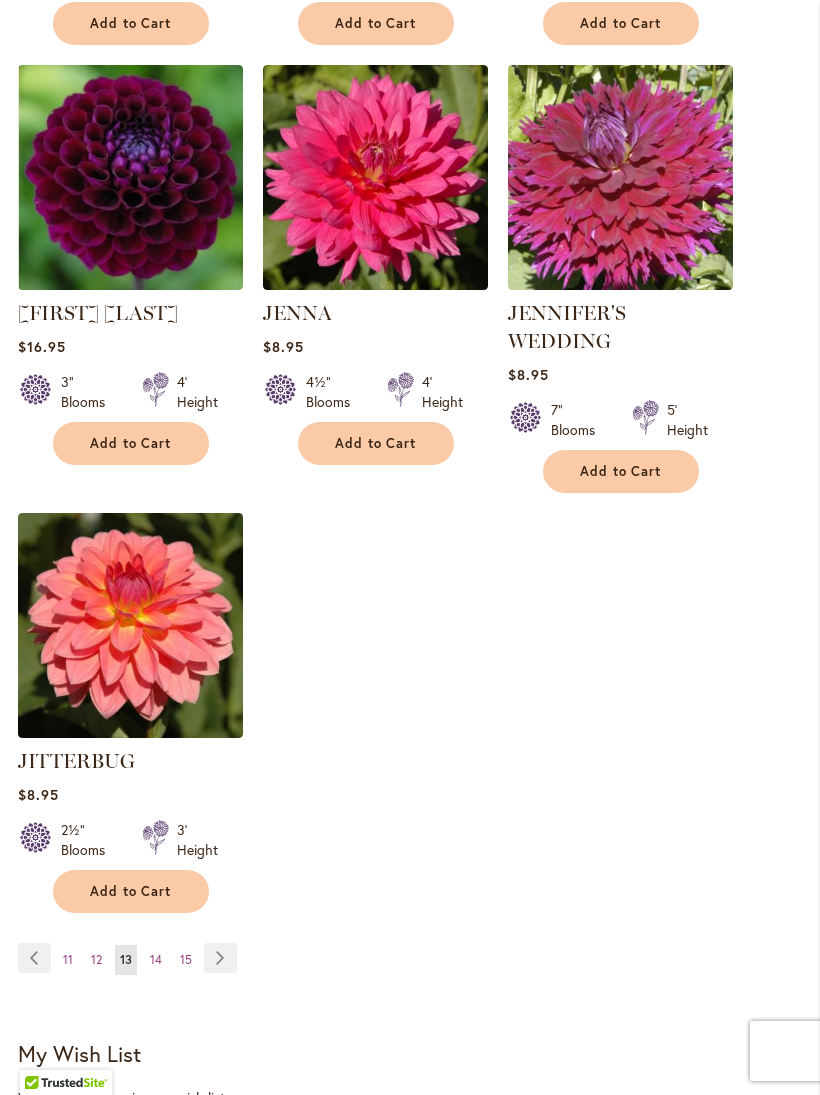 scroll, scrollTop: 2633, scrollLeft: 0, axis: vertical 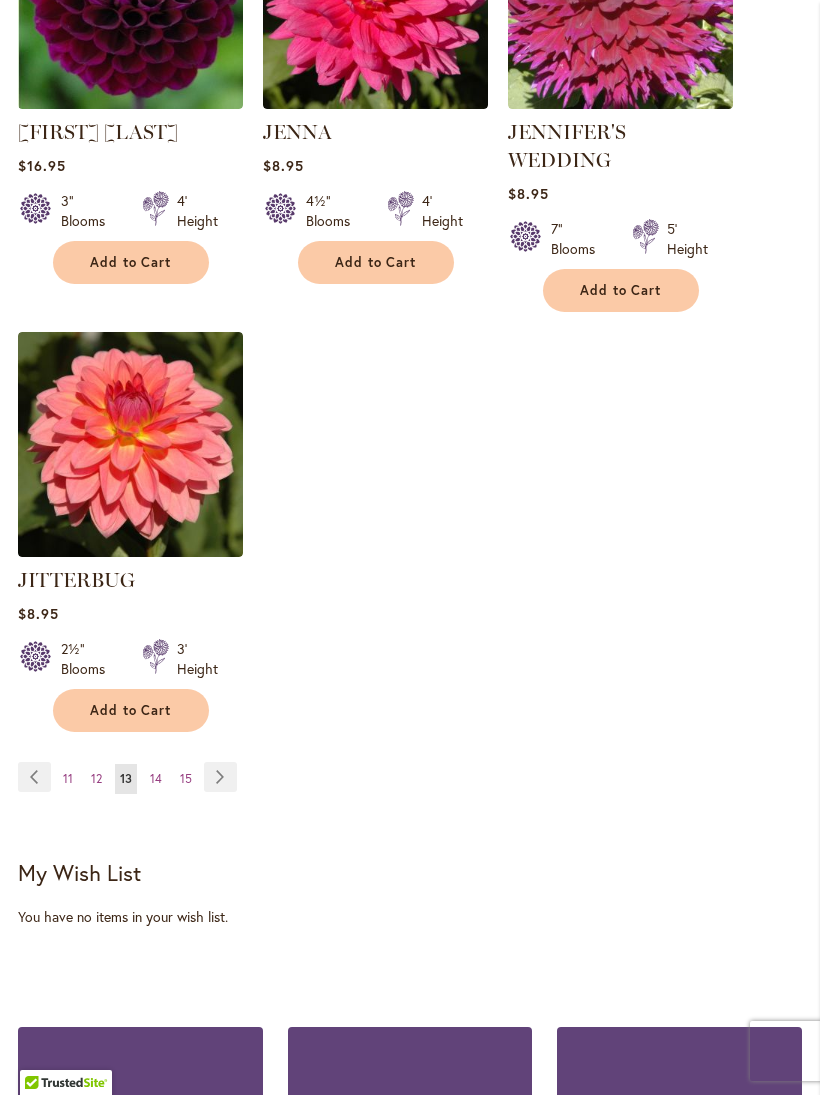click on "Page
14" at bounding box center (156, 779) 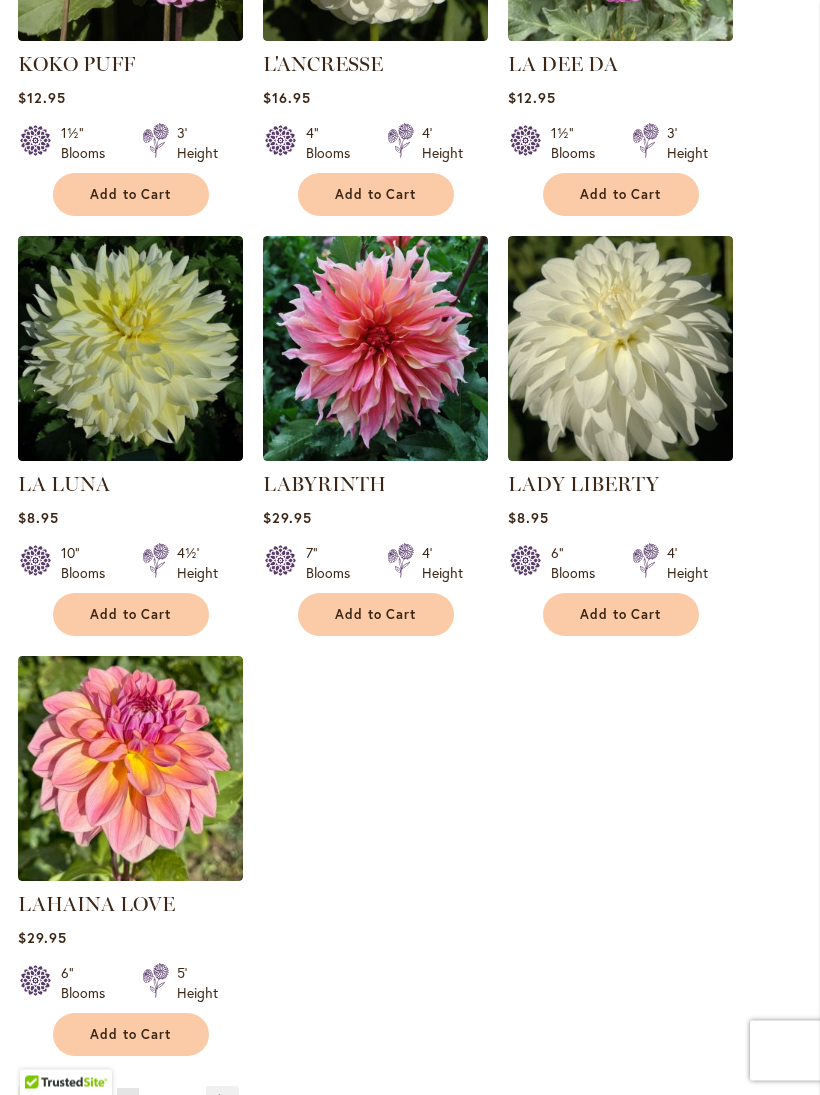 scroll, scrollTop: 2261, scrollLeft: 0, axis: vertical 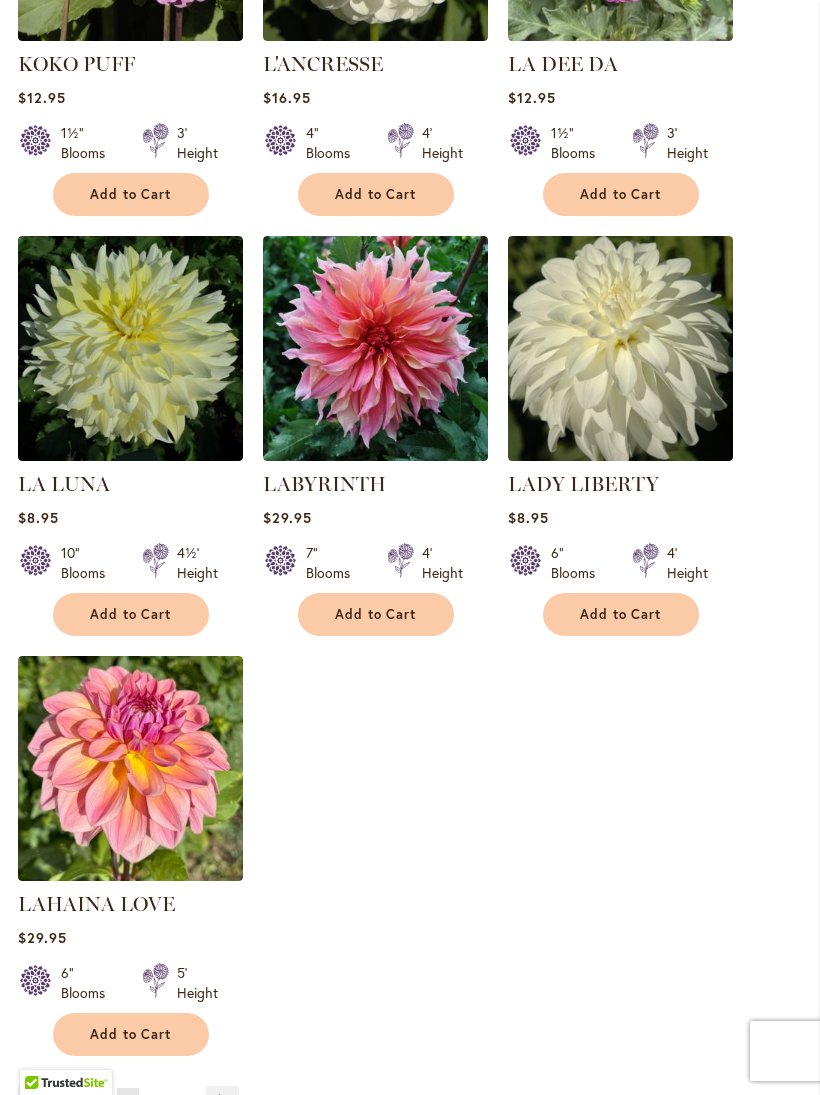 click at bounding box center [620, 348] 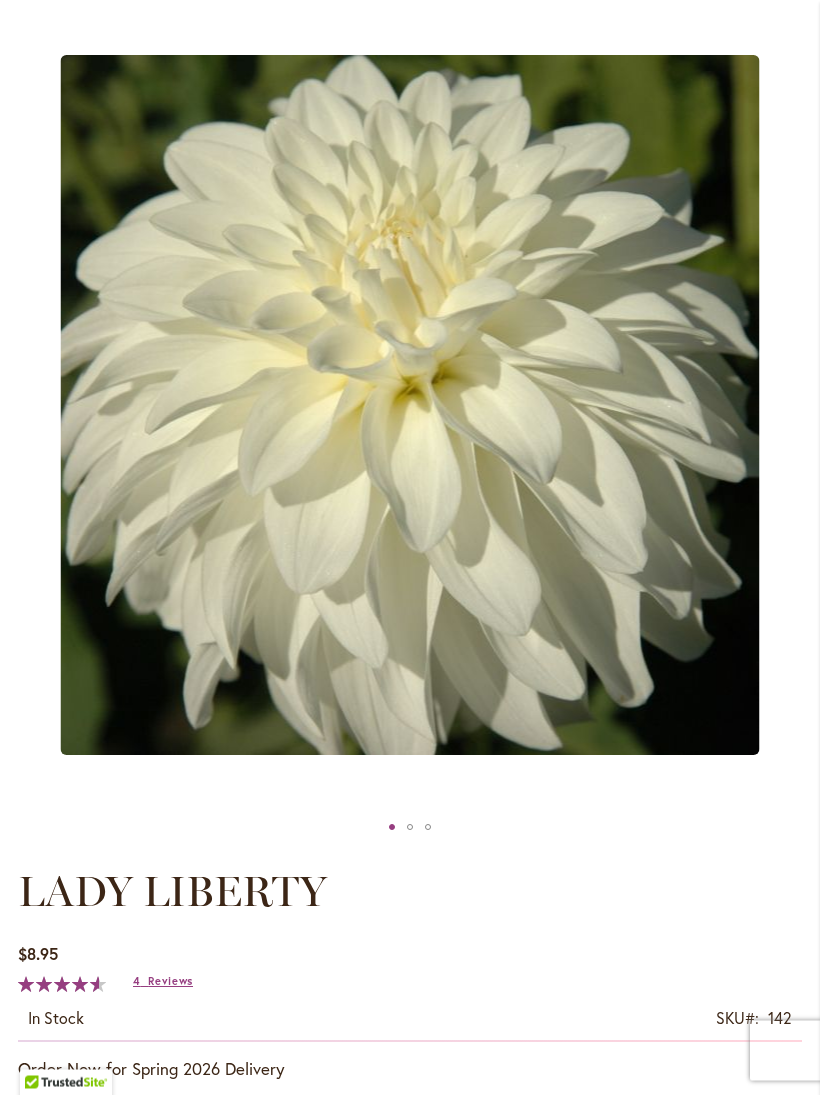 scroll, scrollTop: 0, scrollLeft: 0, axis: both 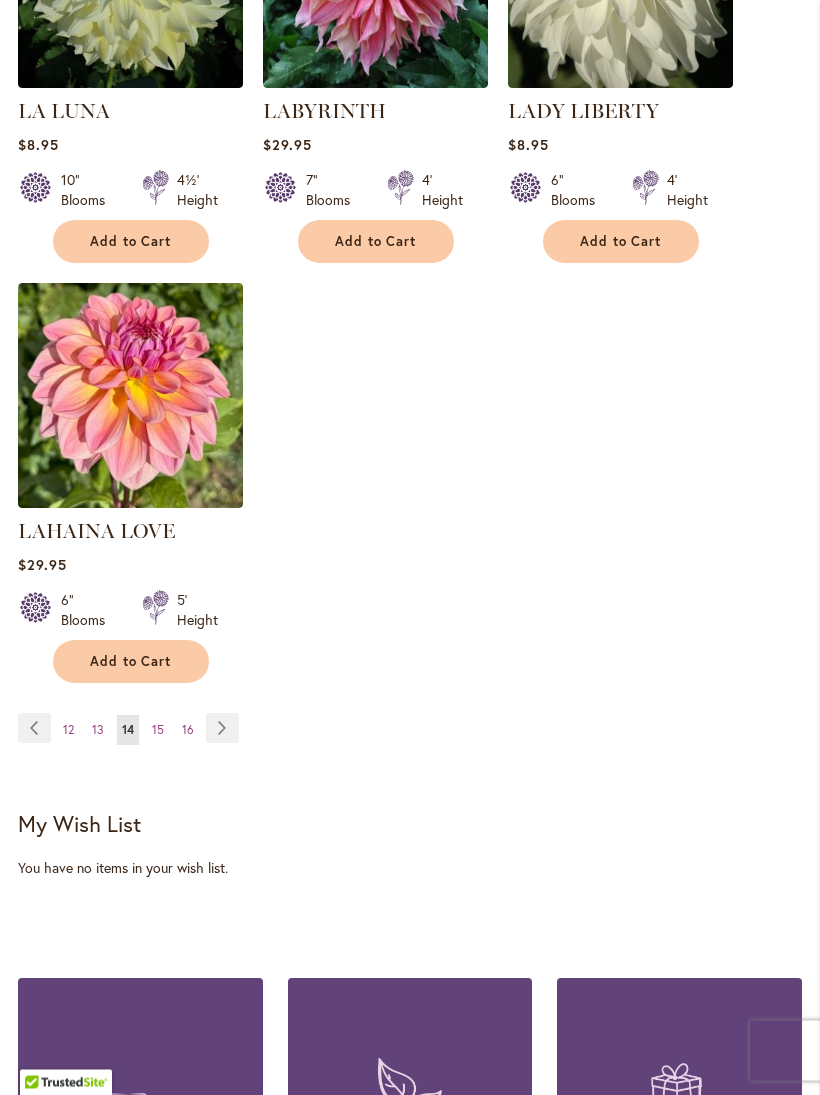 click on "15" at bounding box center (158, 730) 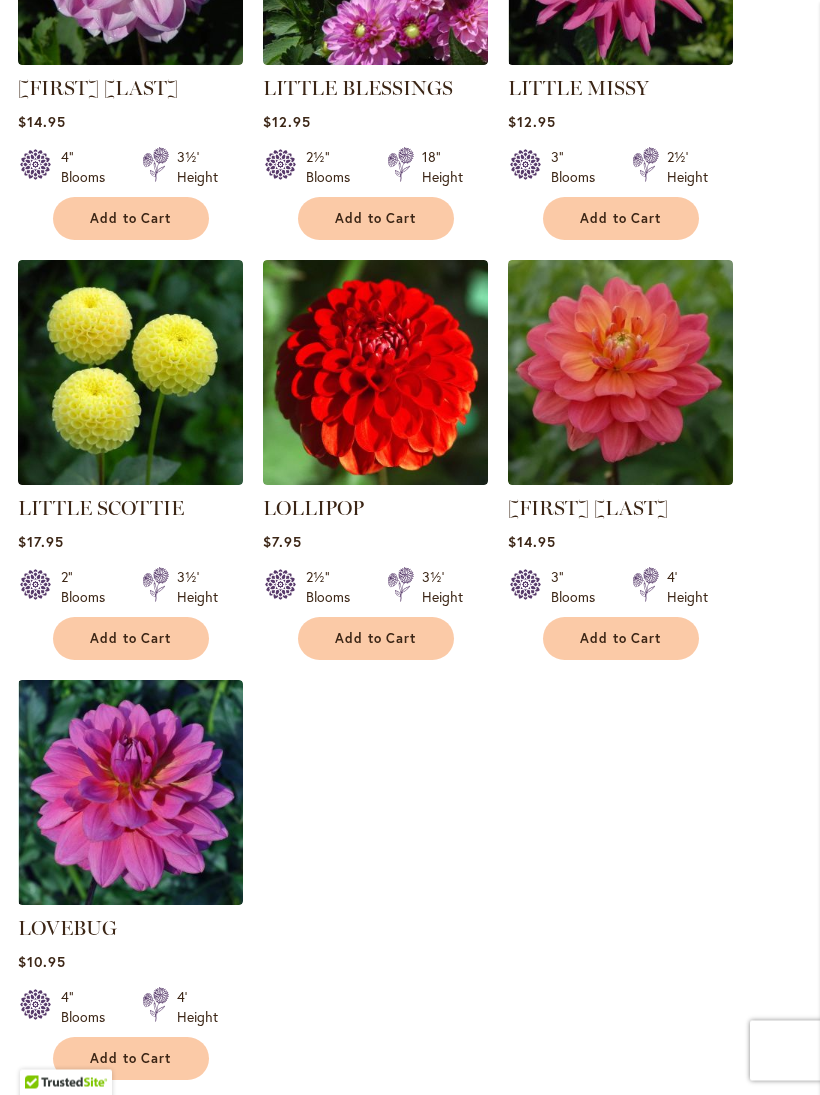 scroll, scrollTop: 2309, scrollLeft: 0, axis: vertical 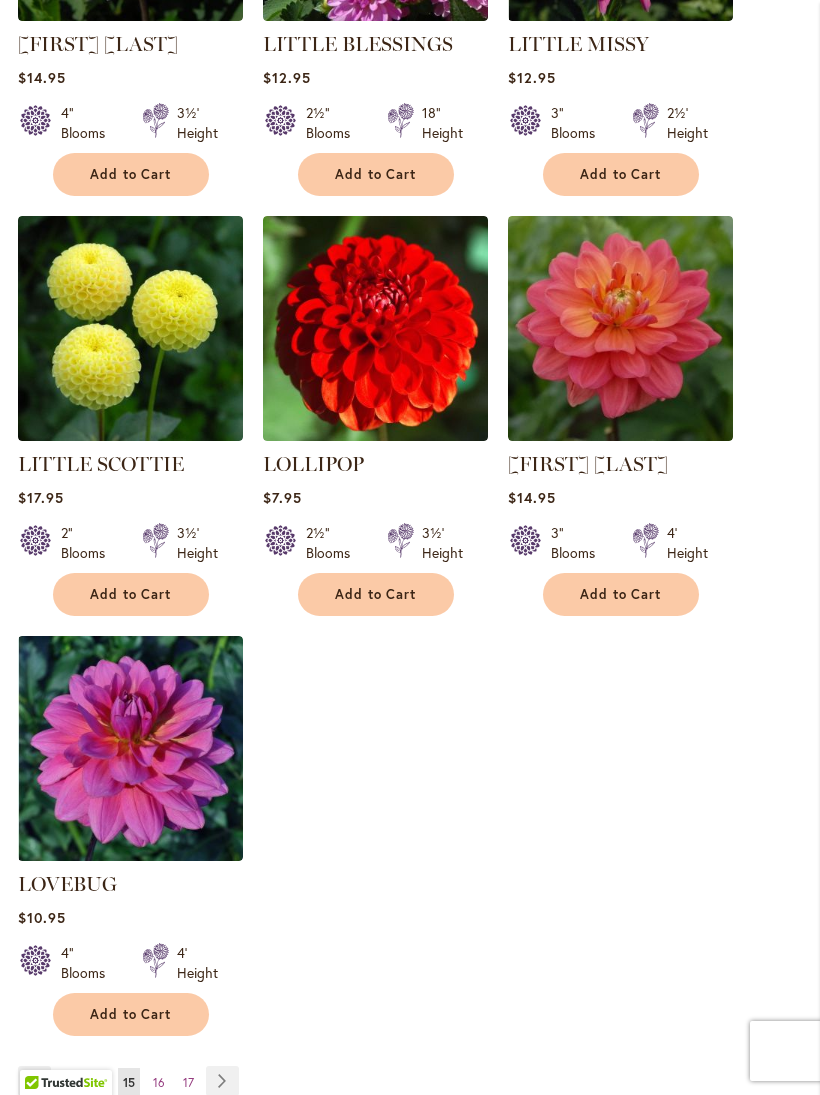 click on "16" at bounding box center [159, 1082] 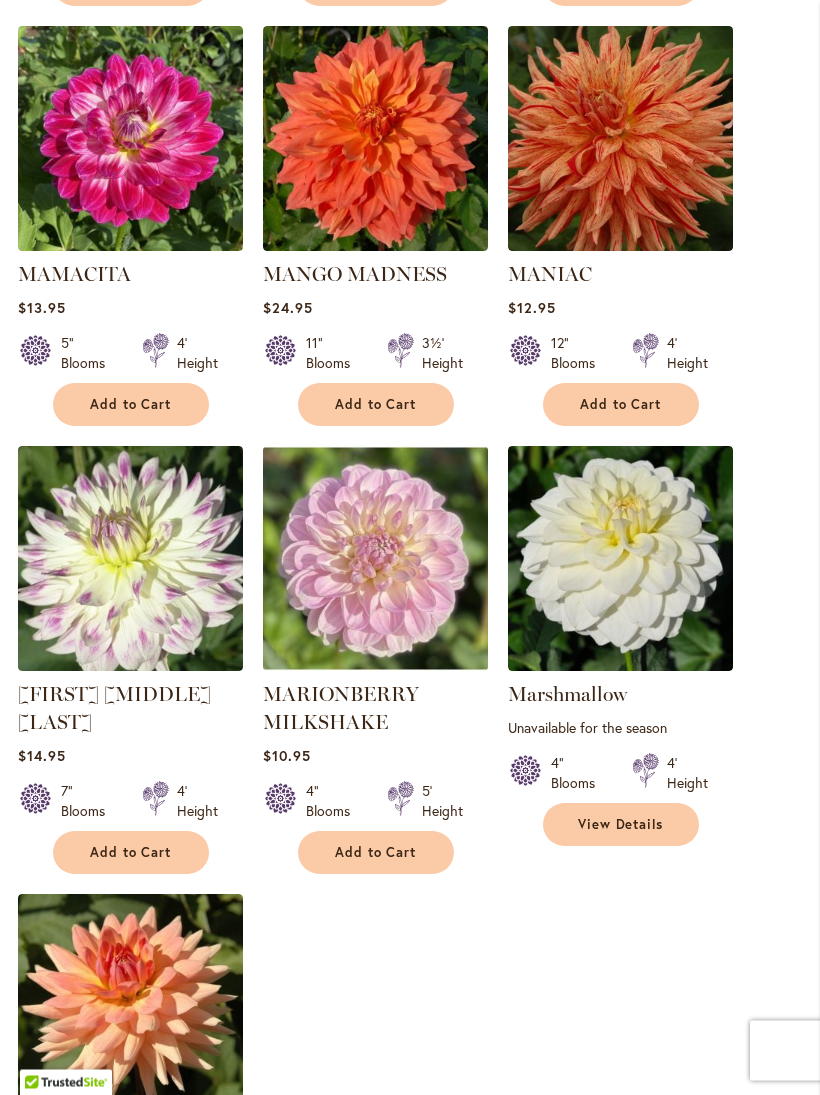 scroll, scrollTop: 2052, scrollLeft: 0, axis: vertical 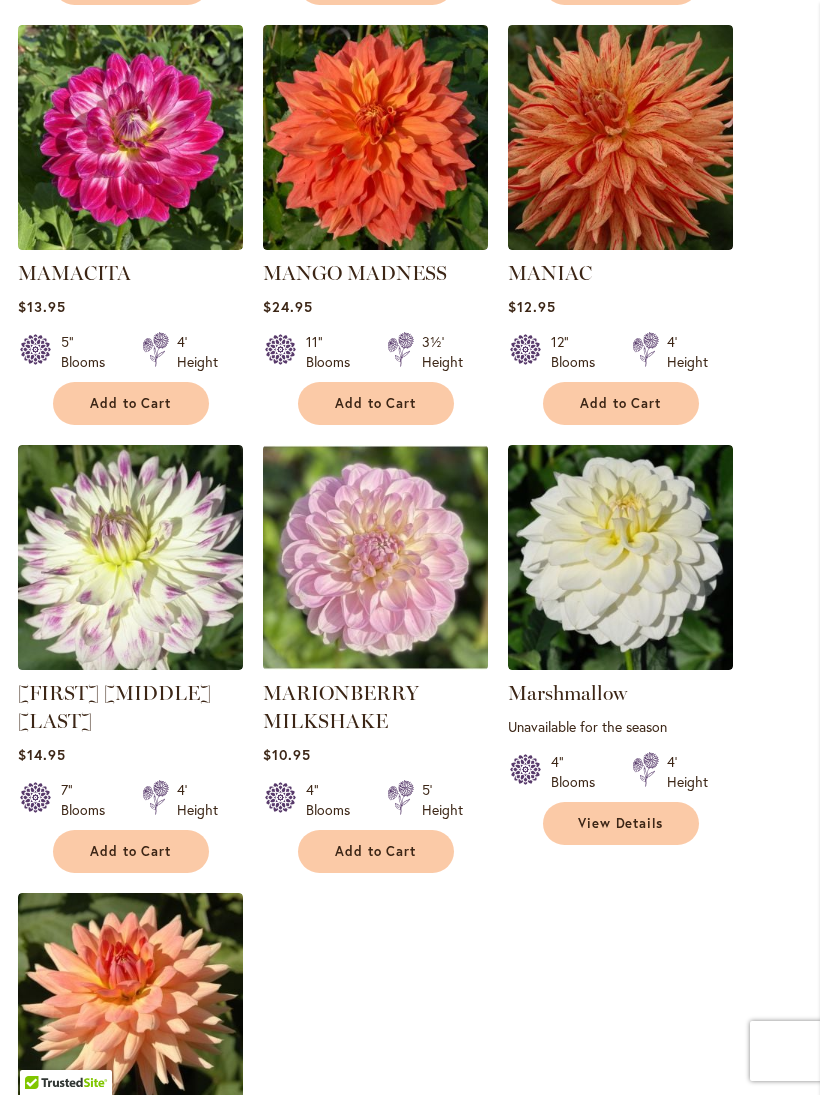 click at bounding box center [620, 557] 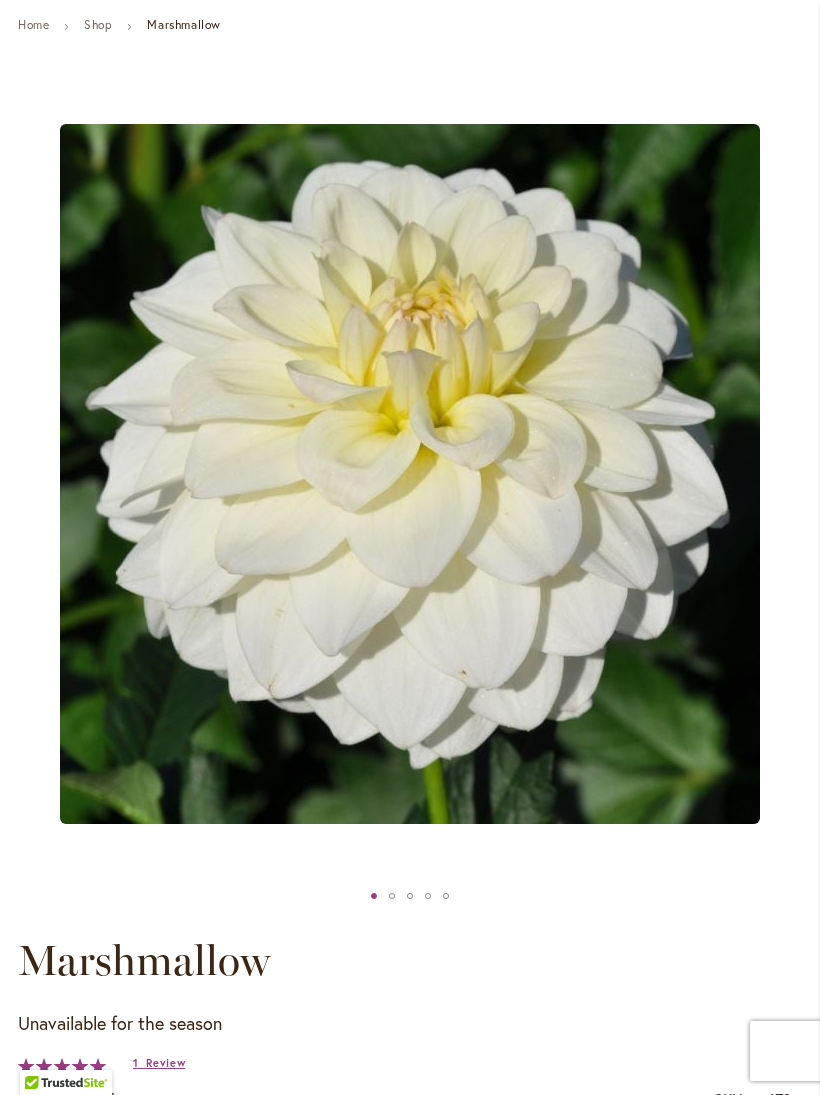 scroll, scrollTop: 0, scrollLeft: 0, axis: both 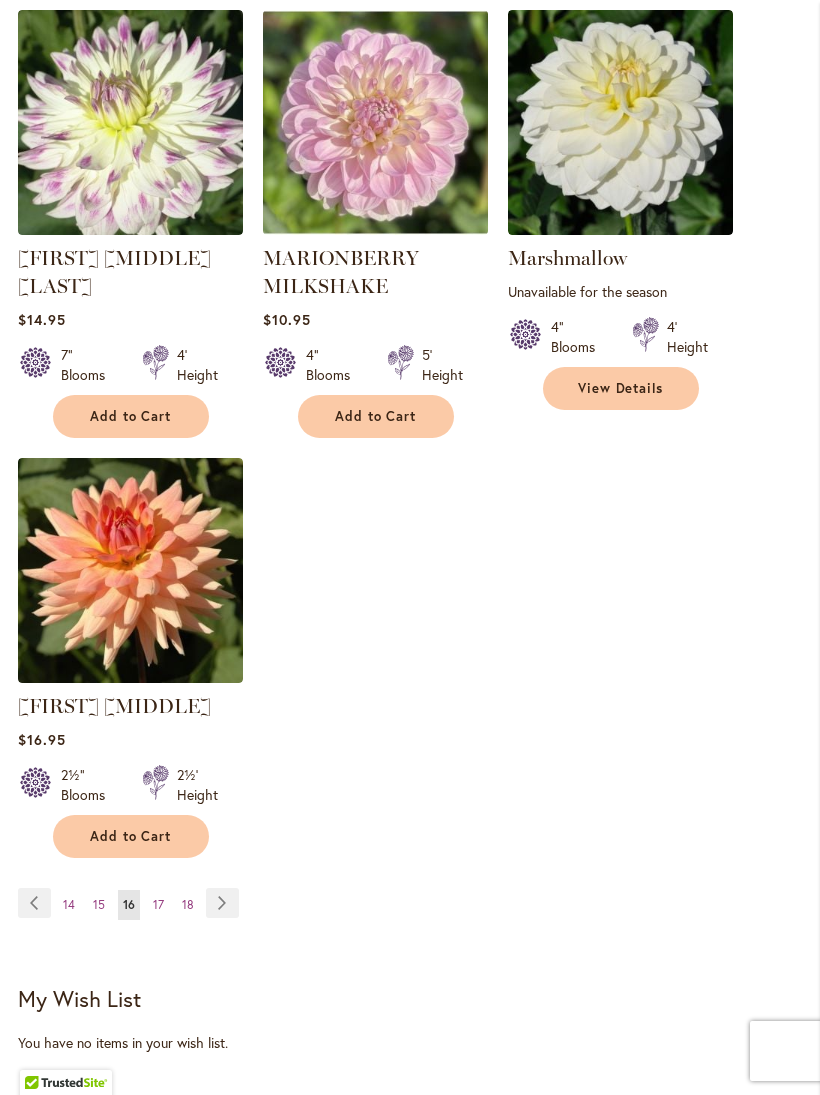 click on "Page
14" at bounding box center (69, 905) 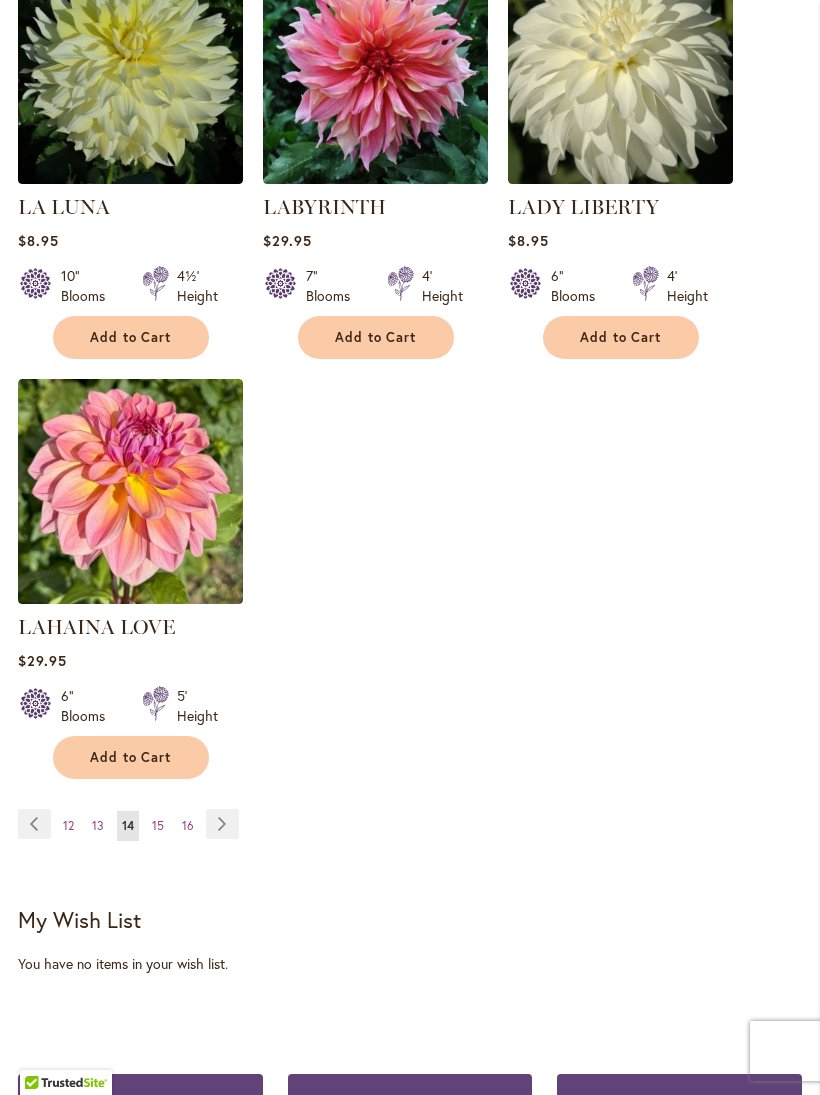 scroll, scrollTop: 2537, scrollLeft: 0, axis: vertical 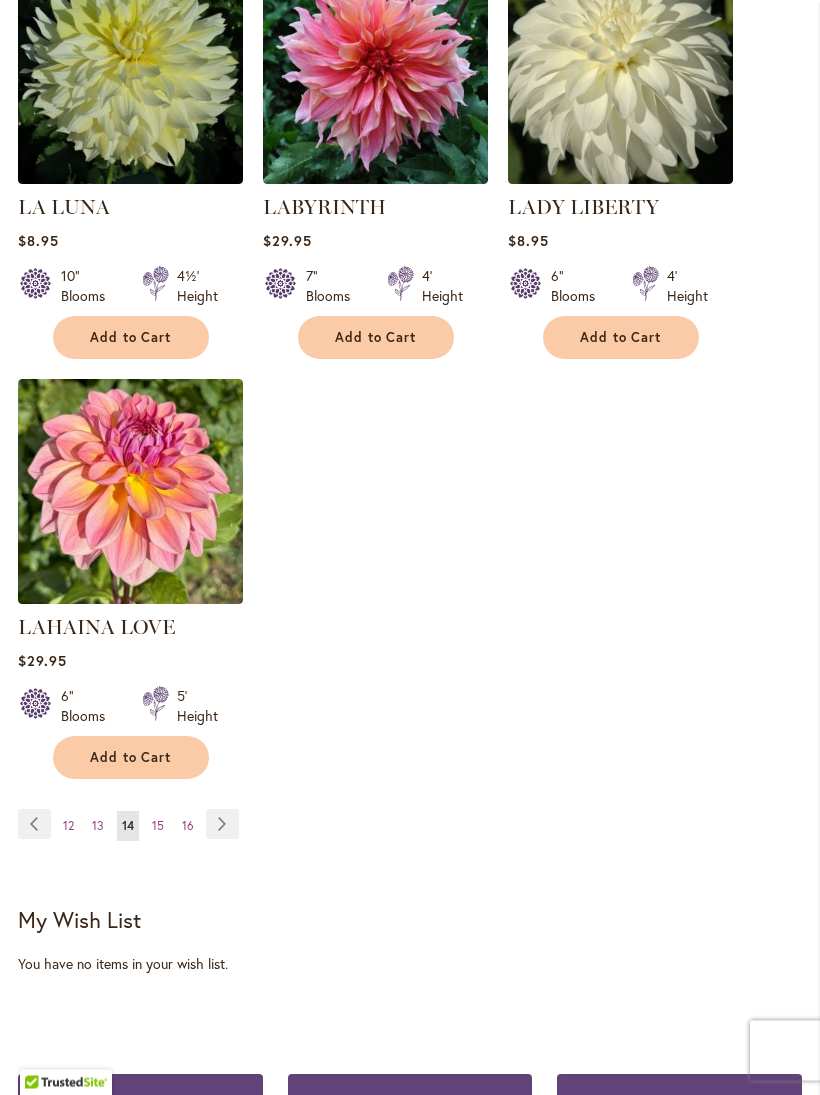 click on "Page
13" at bounding box center [98, 827] 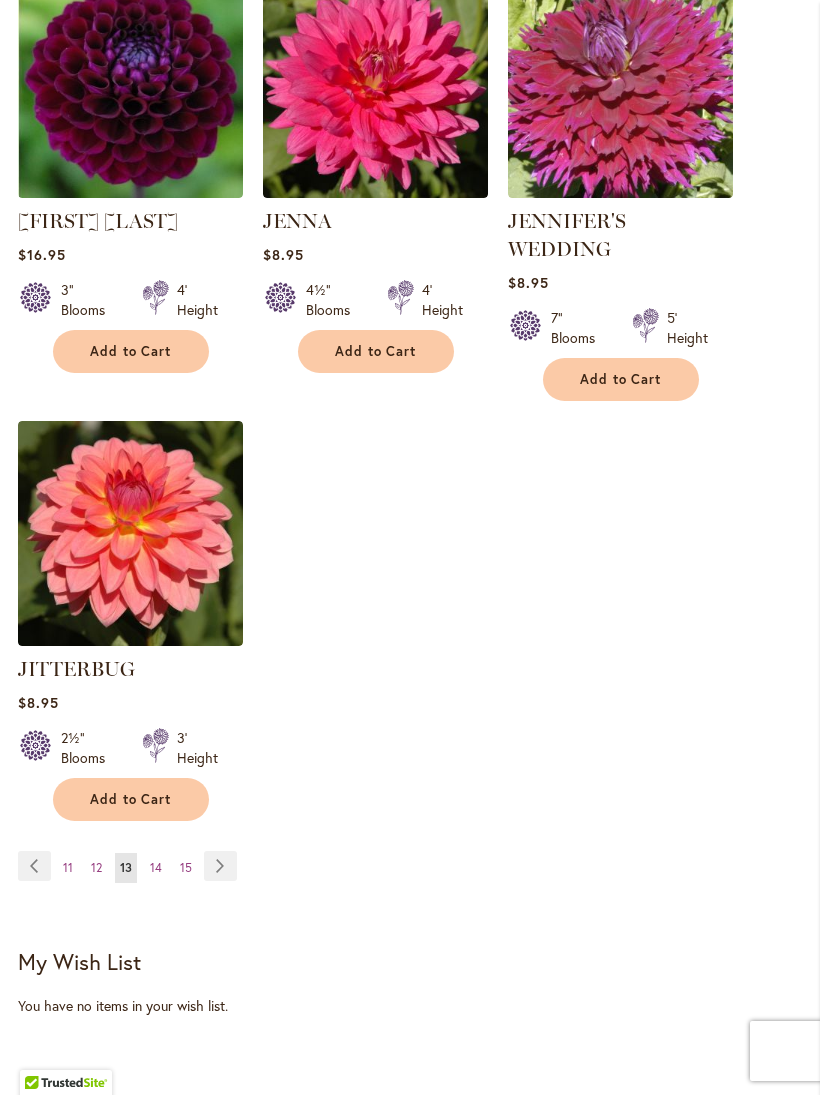 scroll, scrollTop: 2771, scrollLeft: 0, axis: vertical 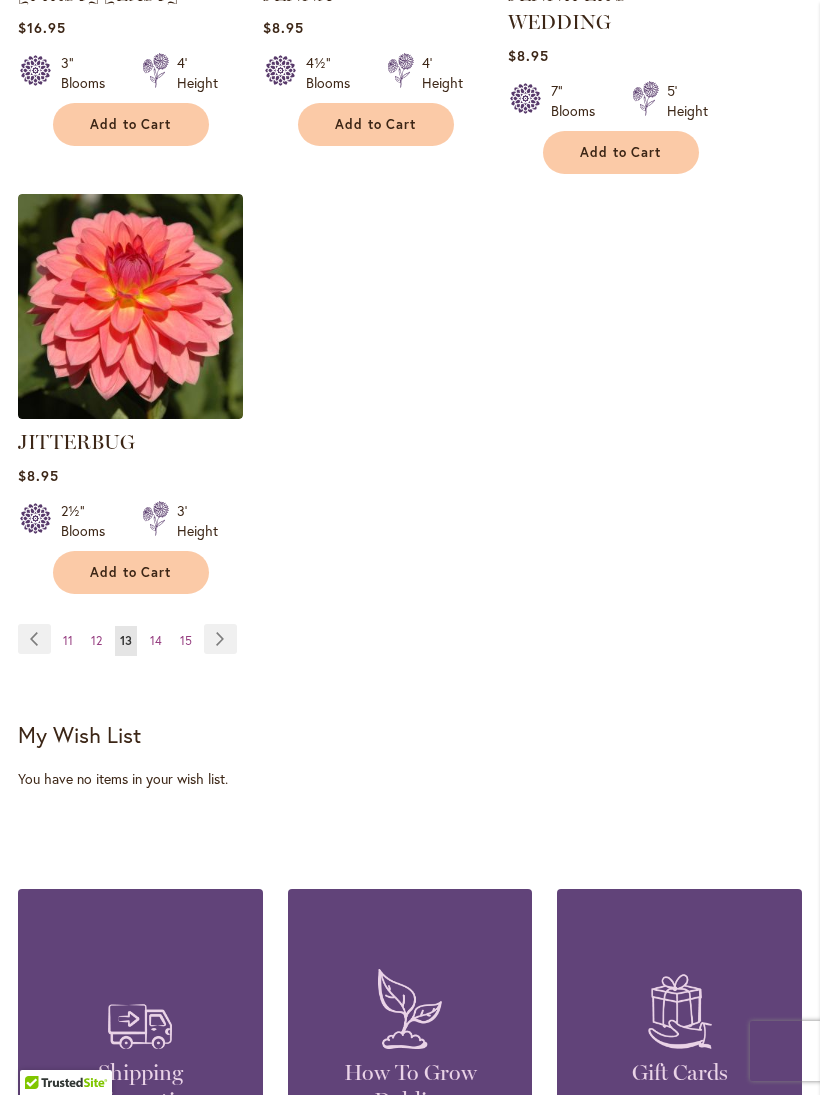 click on "12" at bounding box center [96, 640] 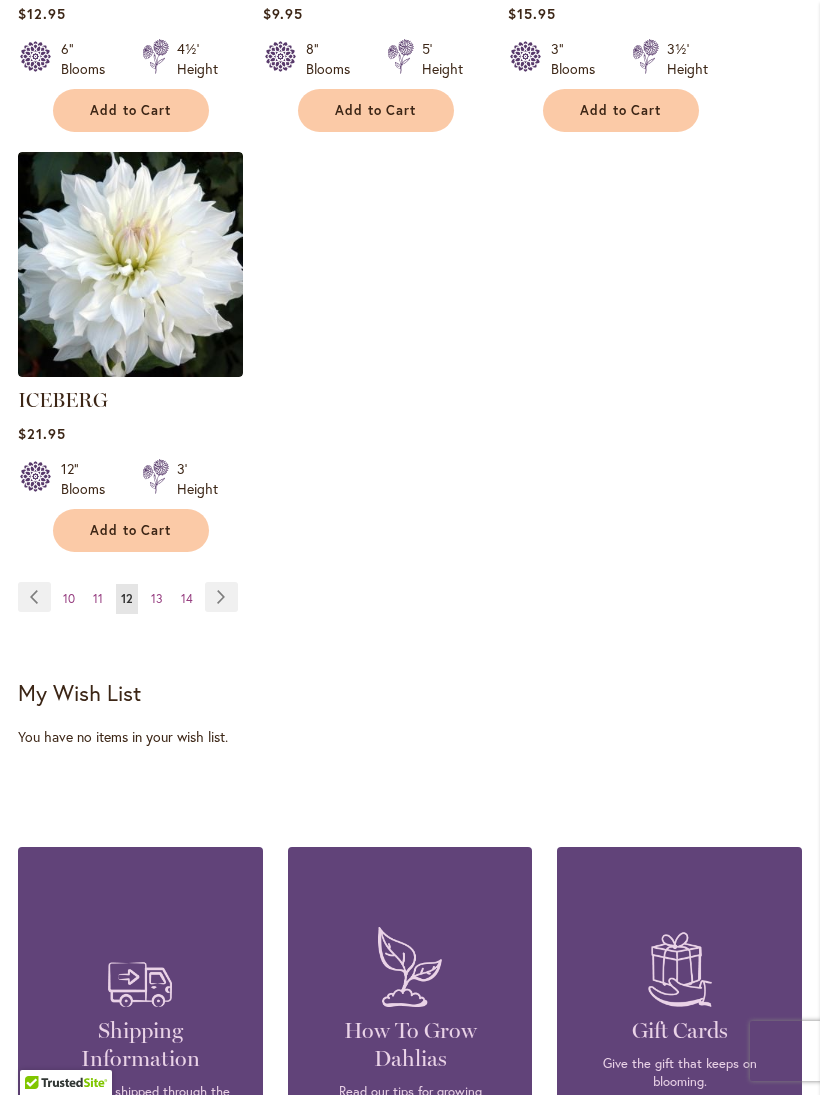 scroll, scrollTop: 2815, scrollLeft: 0, axis: vertical 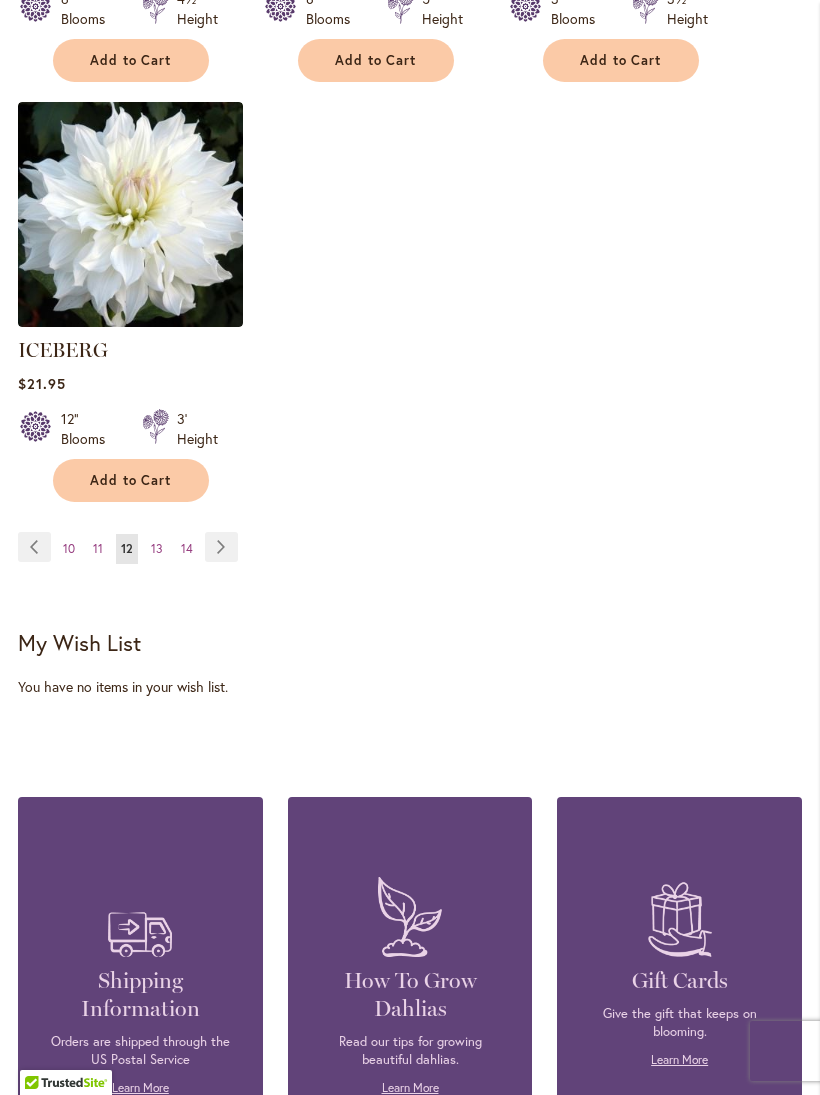 click on "11" at bounding box center [98, 548] 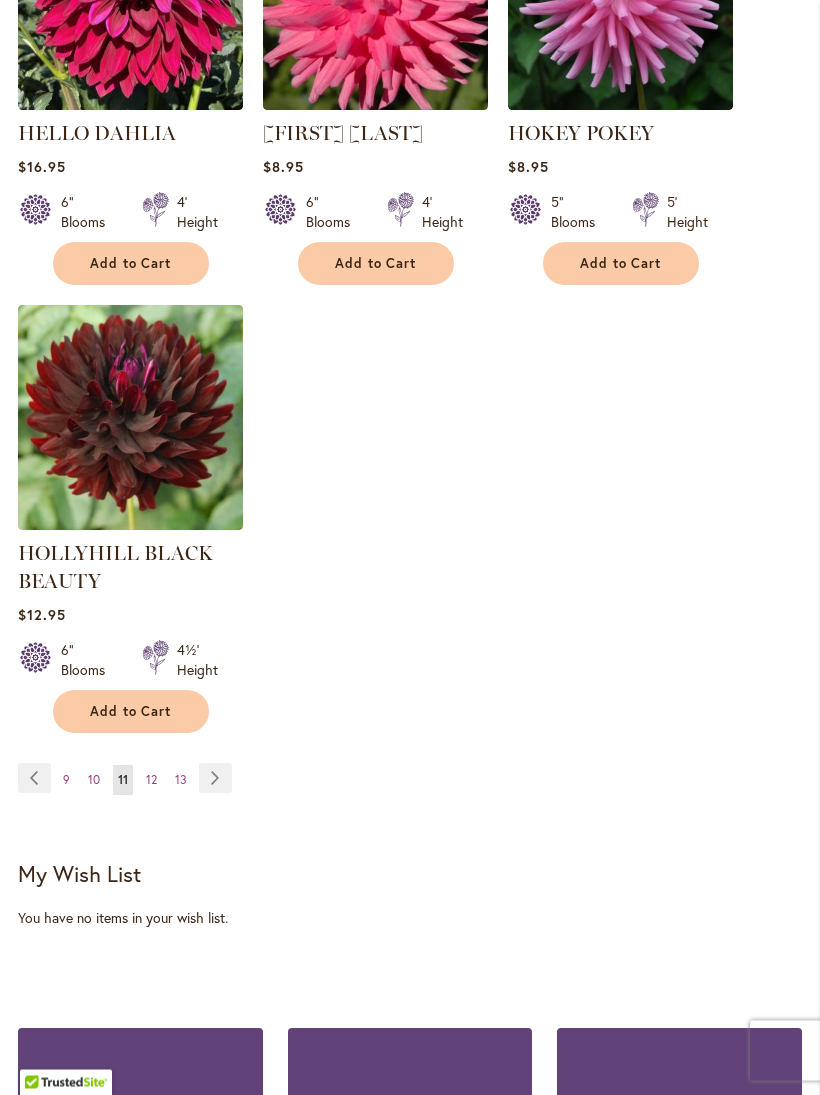 scroll, scrollTop: 2715, scrollLeft: 0, axis: vertical 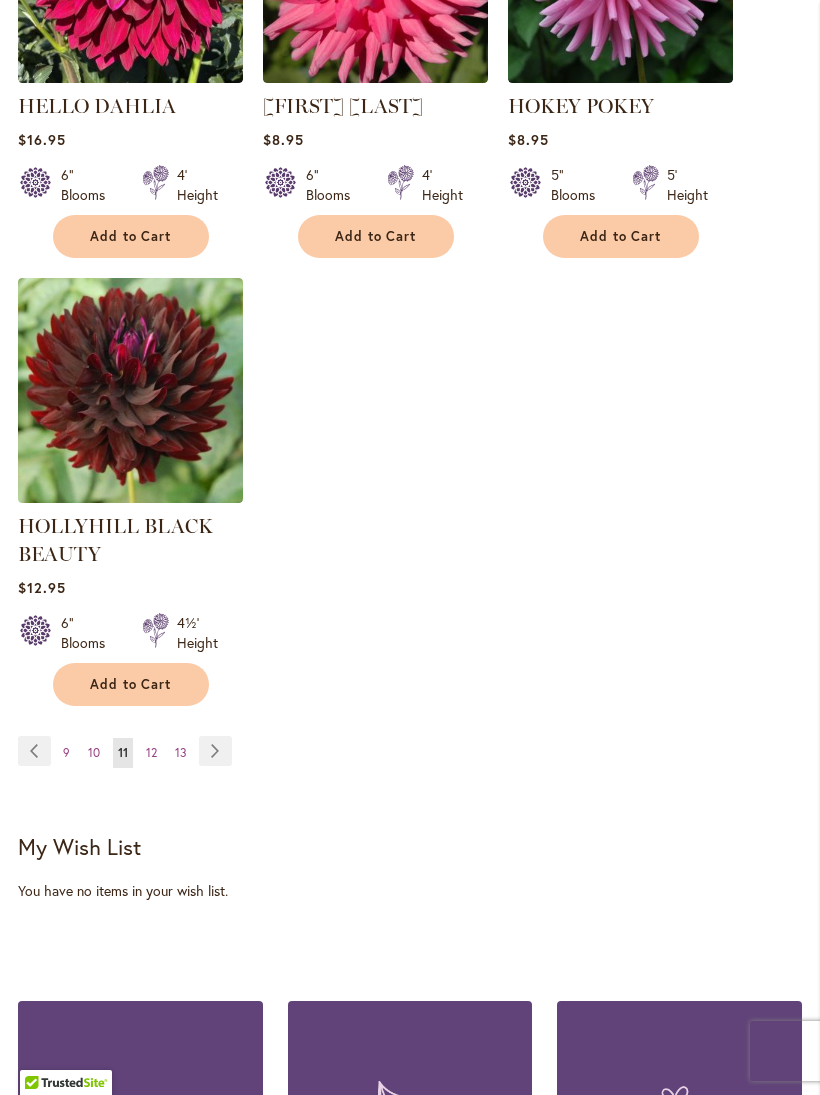 click on "10" at bounding box center [94, 752] 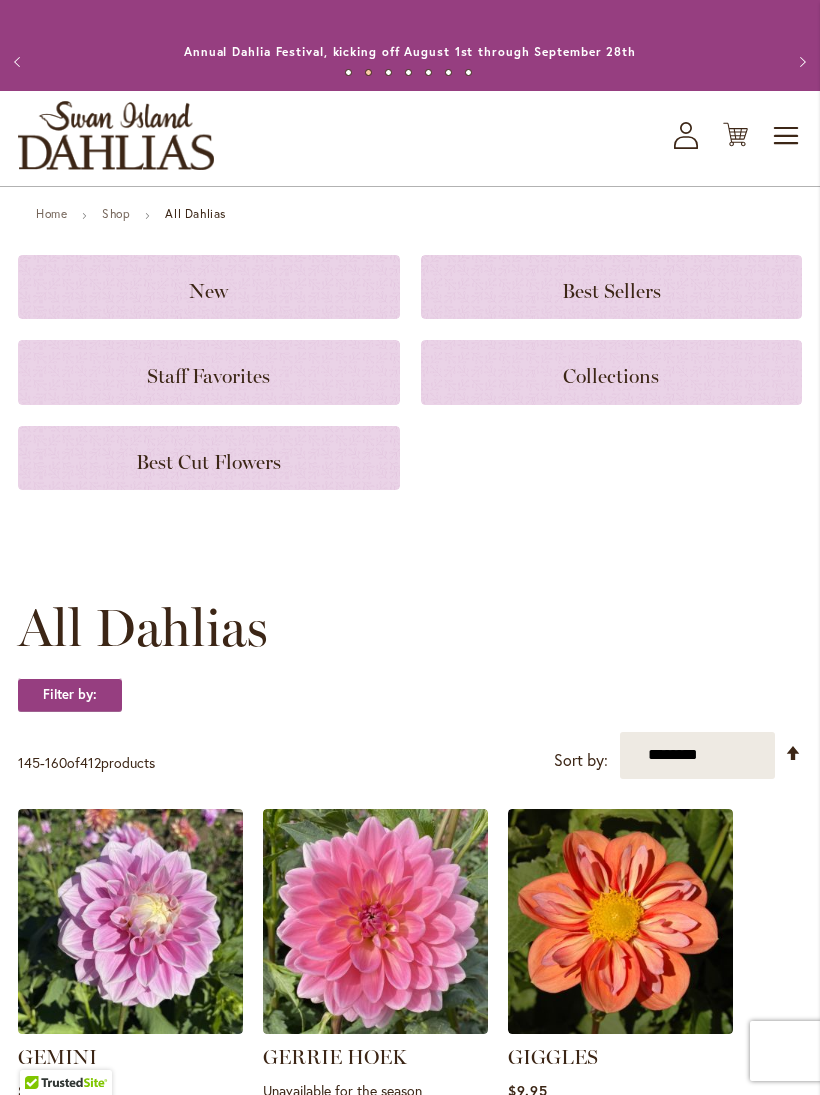 scroll, scrollTop: 0, scrollLeft: 0, axis: both 